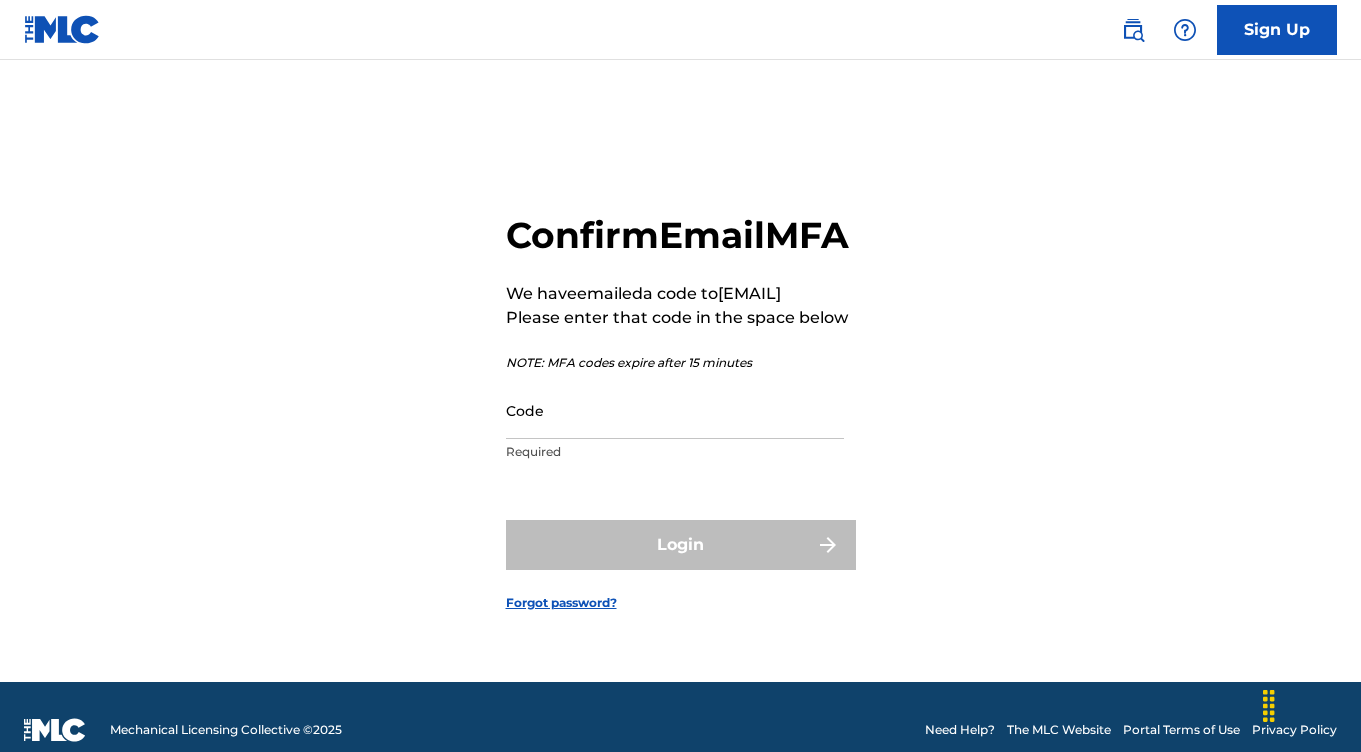 scroll, scrollTop: 0, scrollLeft: 0, axis: both 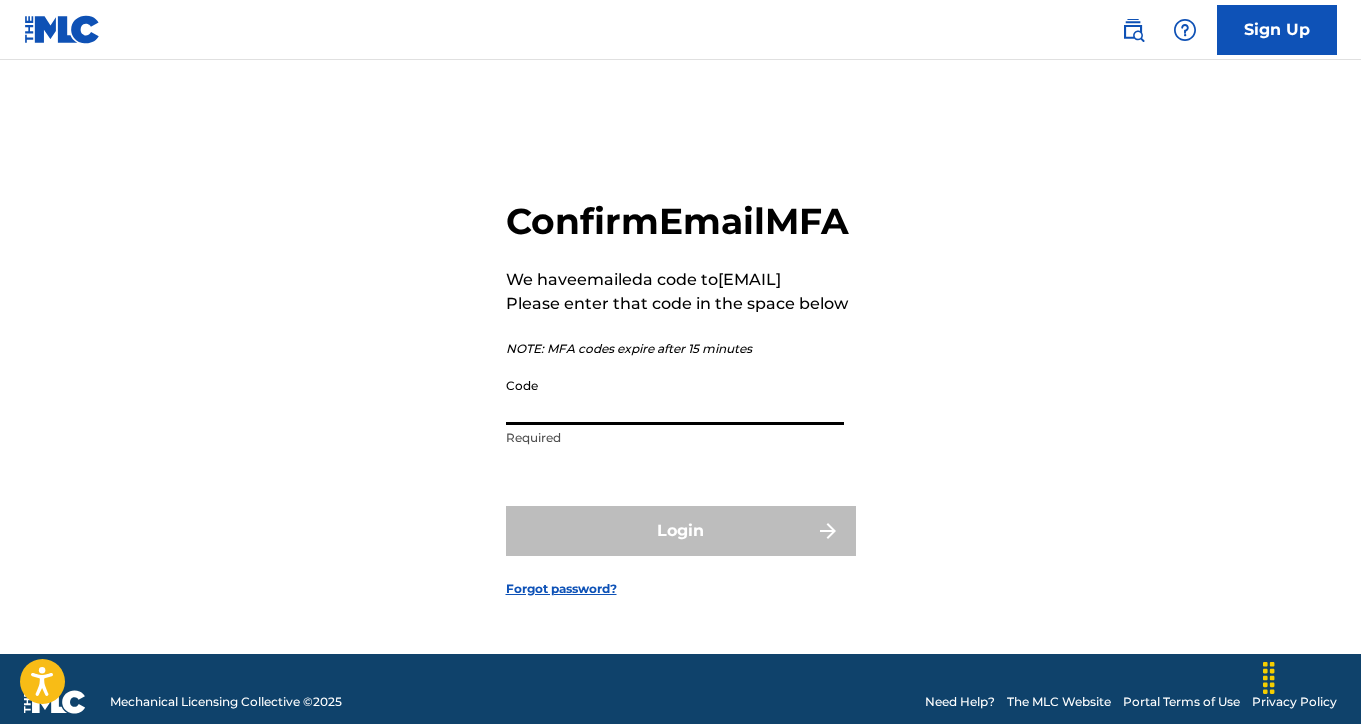 click on "Code" at bounding box center [675, 396] 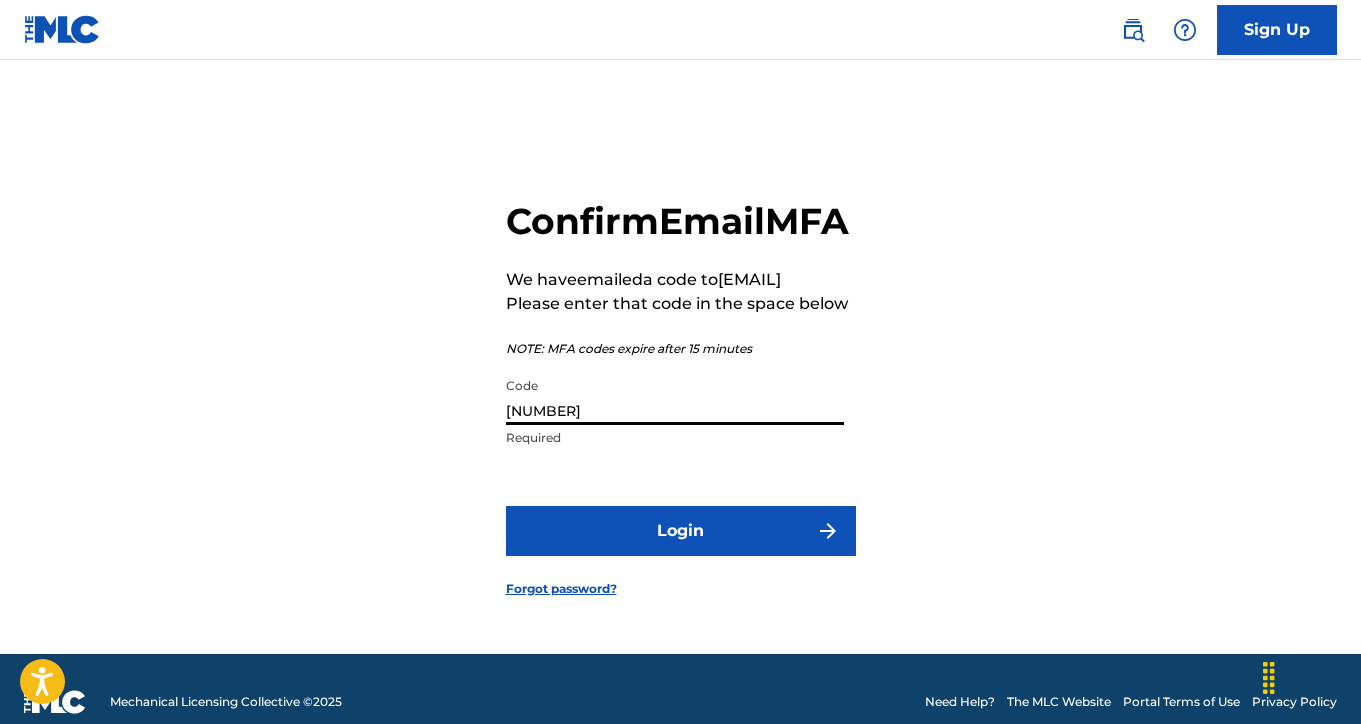 type on "[NUMBER]" 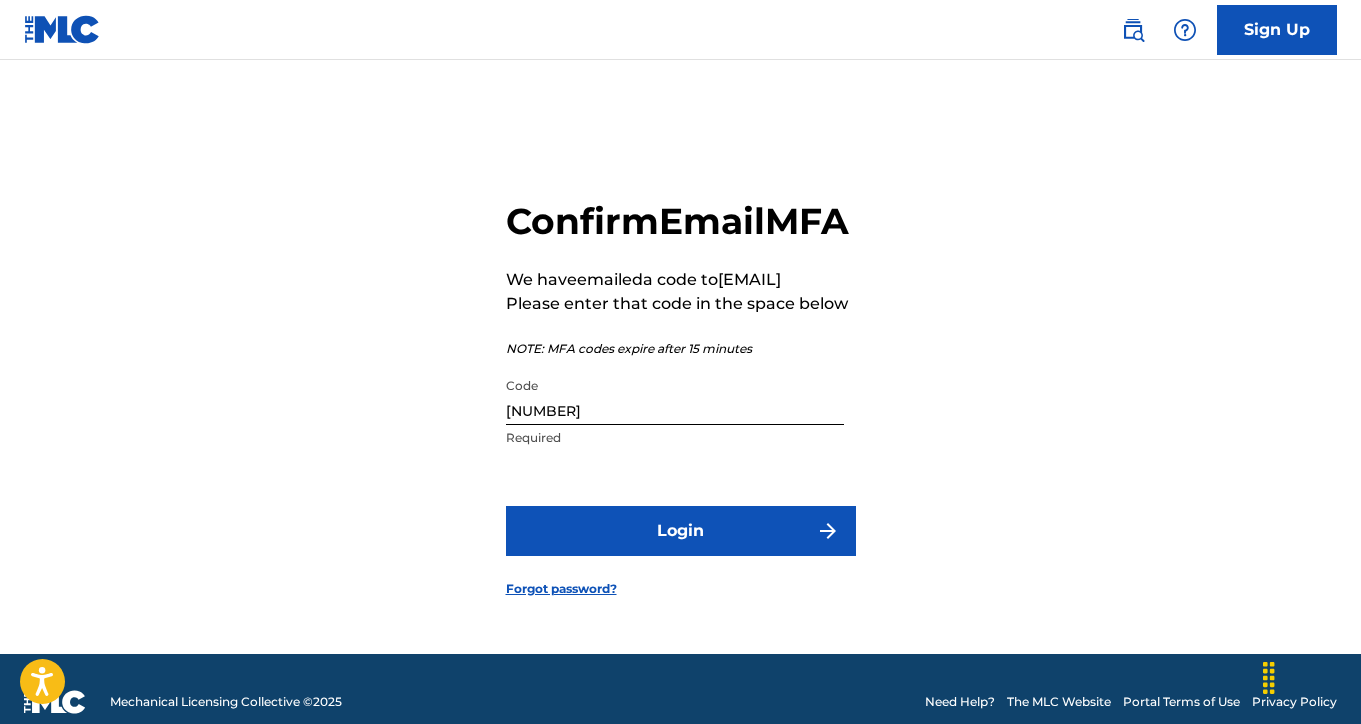 click on "Login" at bounding box center [681, 531] 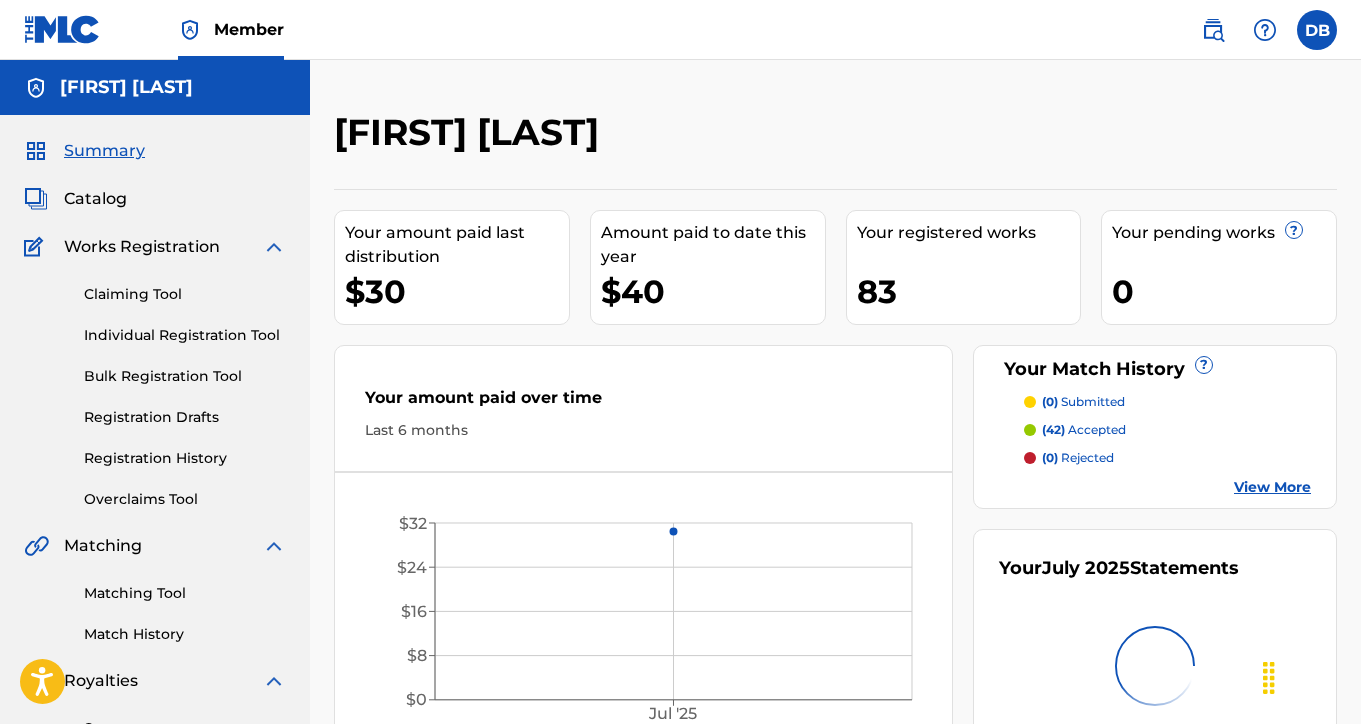 scroll, scrollTop: 0, scrollLeft: 0, axis: both 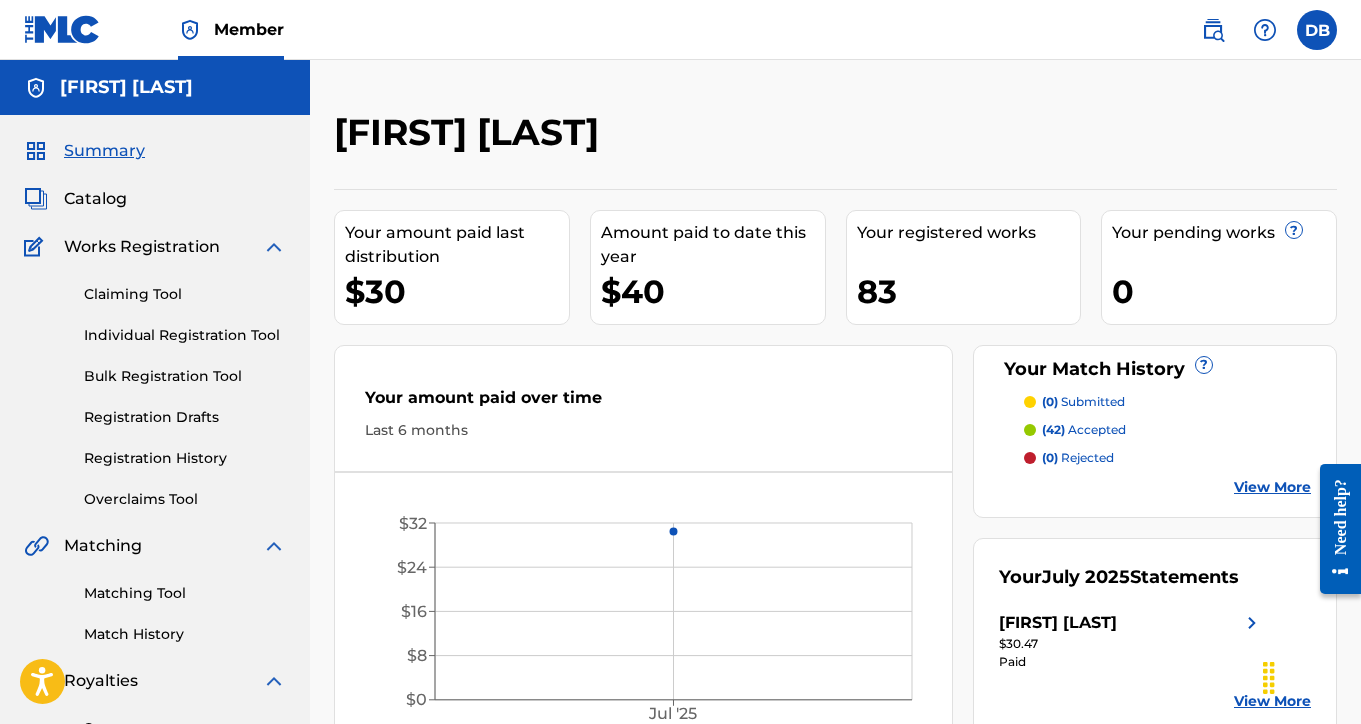 click on "Catalog" at bounding box center [95, 199] 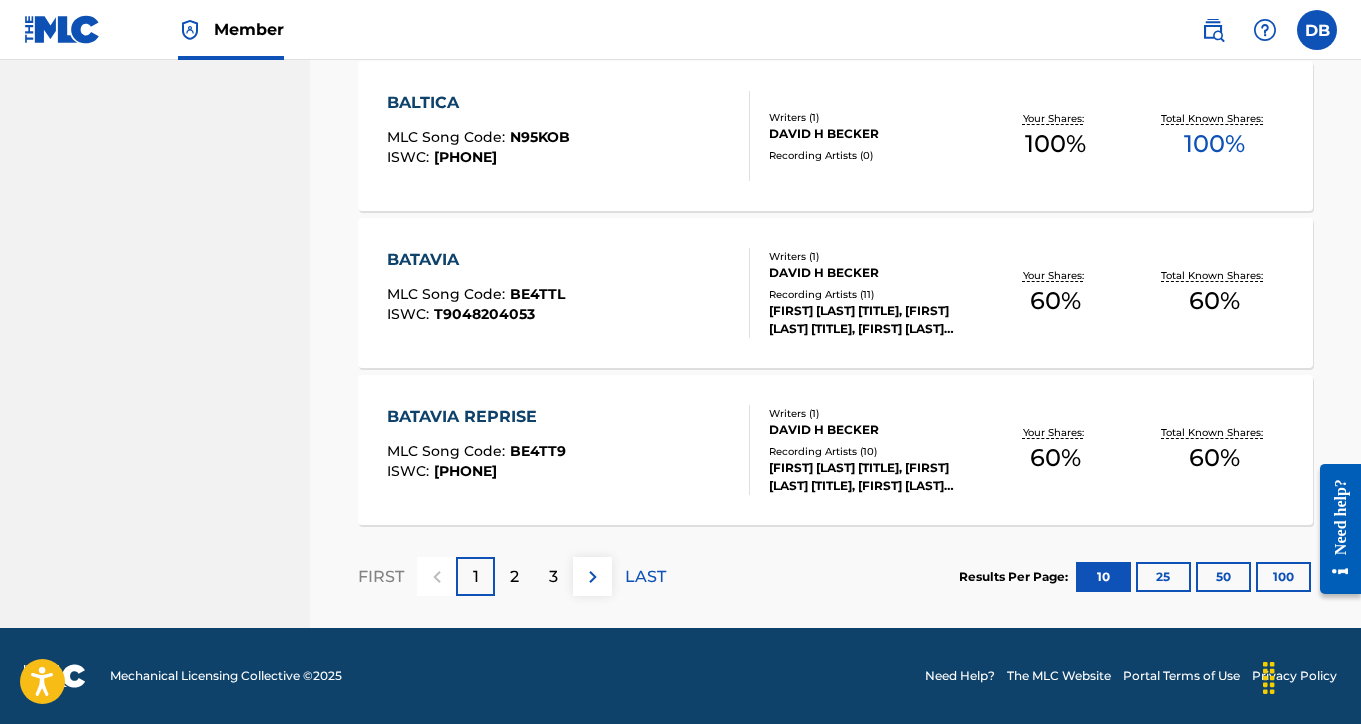scroll, scrollTop: 1615, scrollLeft: 0, axis: vertical 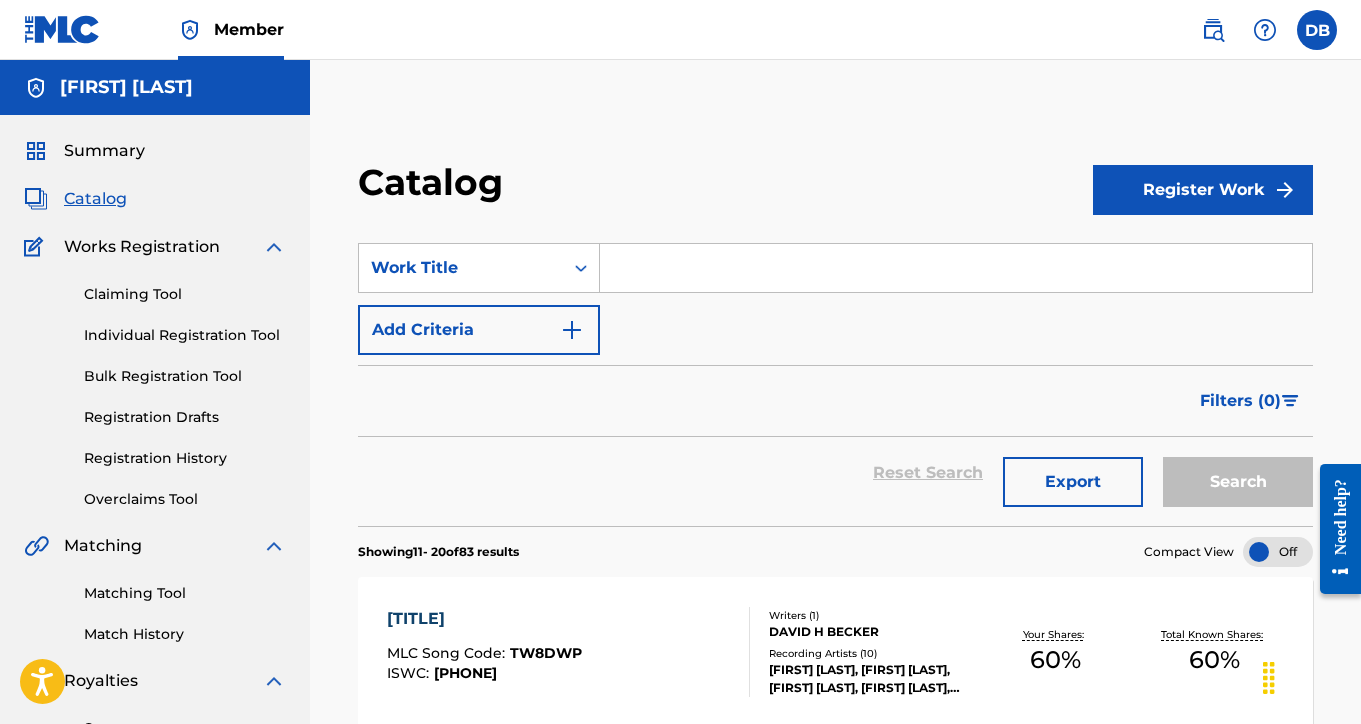 click on "Individual Registration Tool" at bounding box center (185, 335) 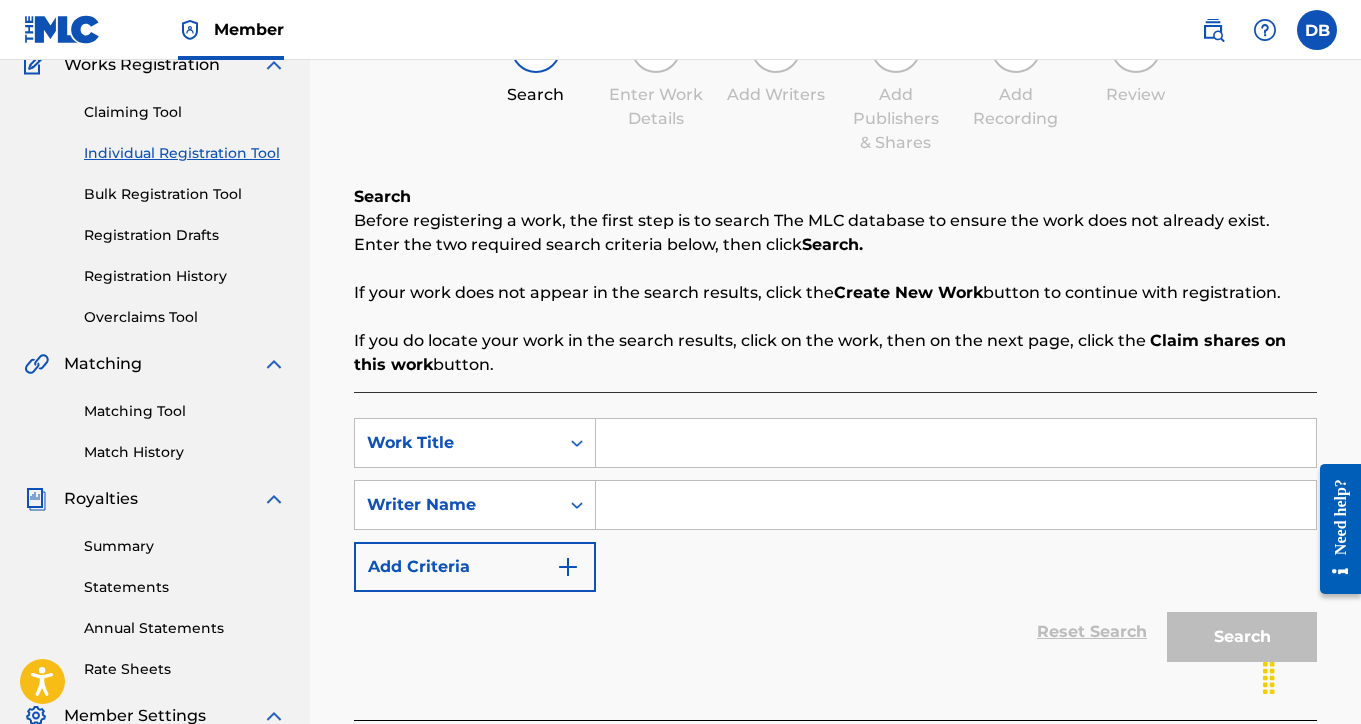 scroll, scrollTop: 218, scrollLeft: 0, axis: vertical 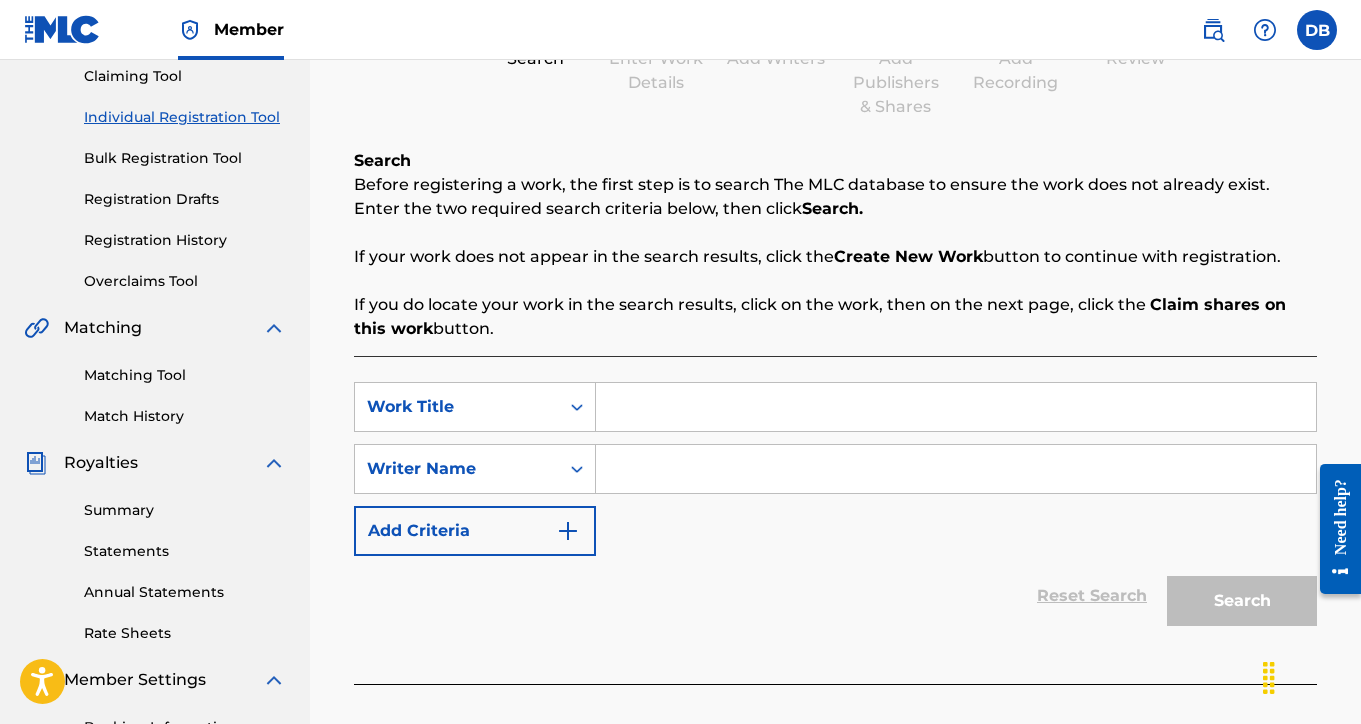 click at bounding box center (956, 407) 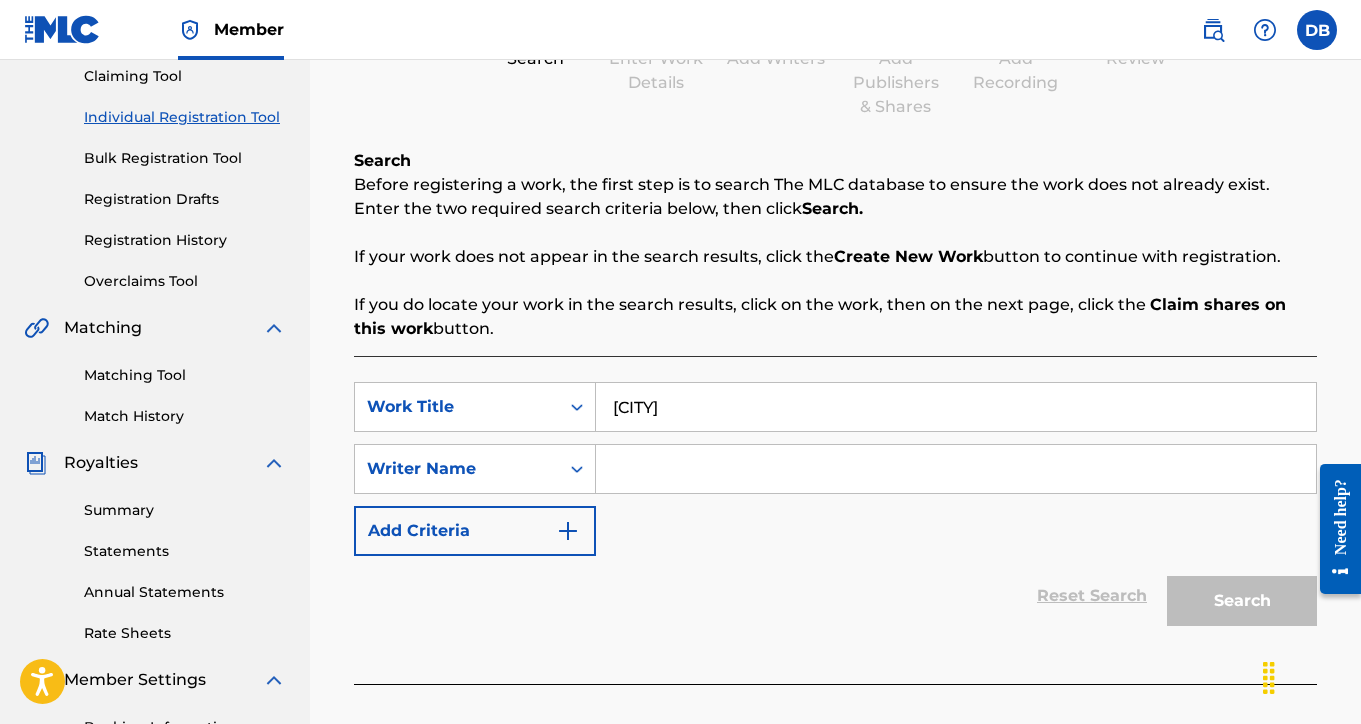 type on "[CITY]" 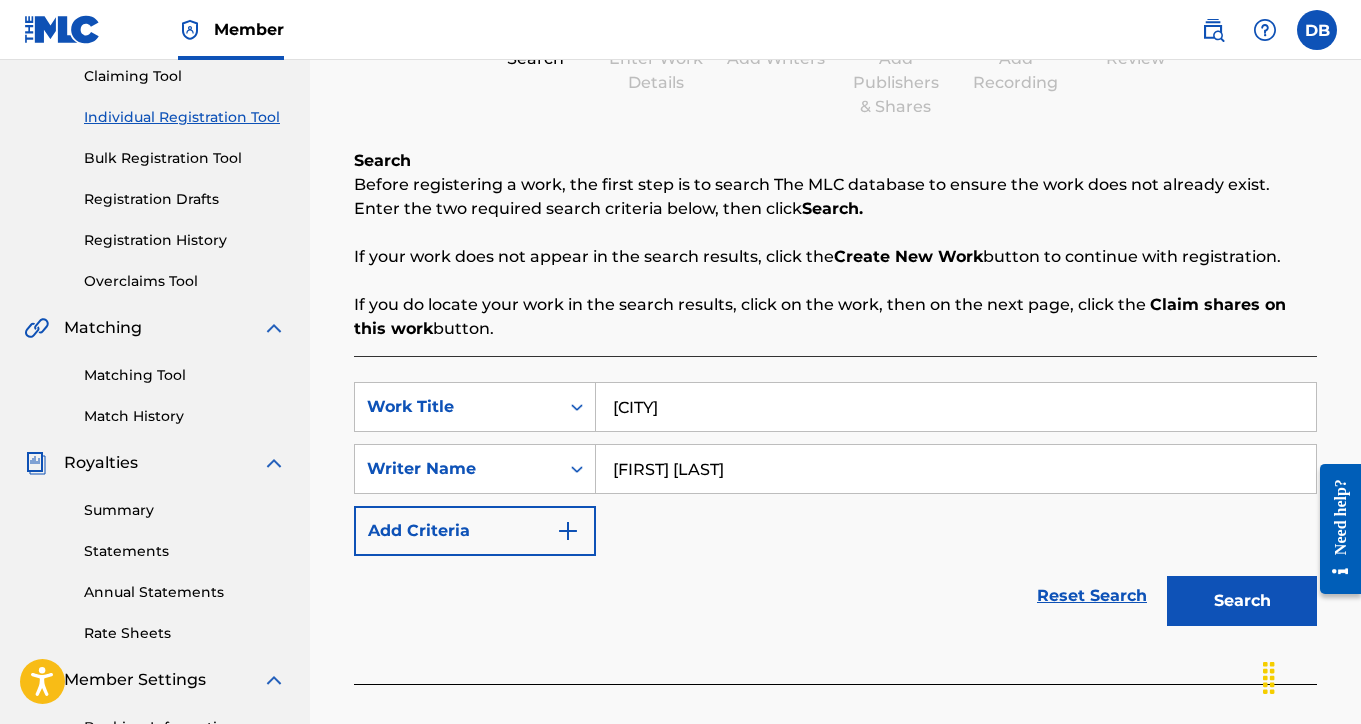 type on "[FIRST] [LAST]" 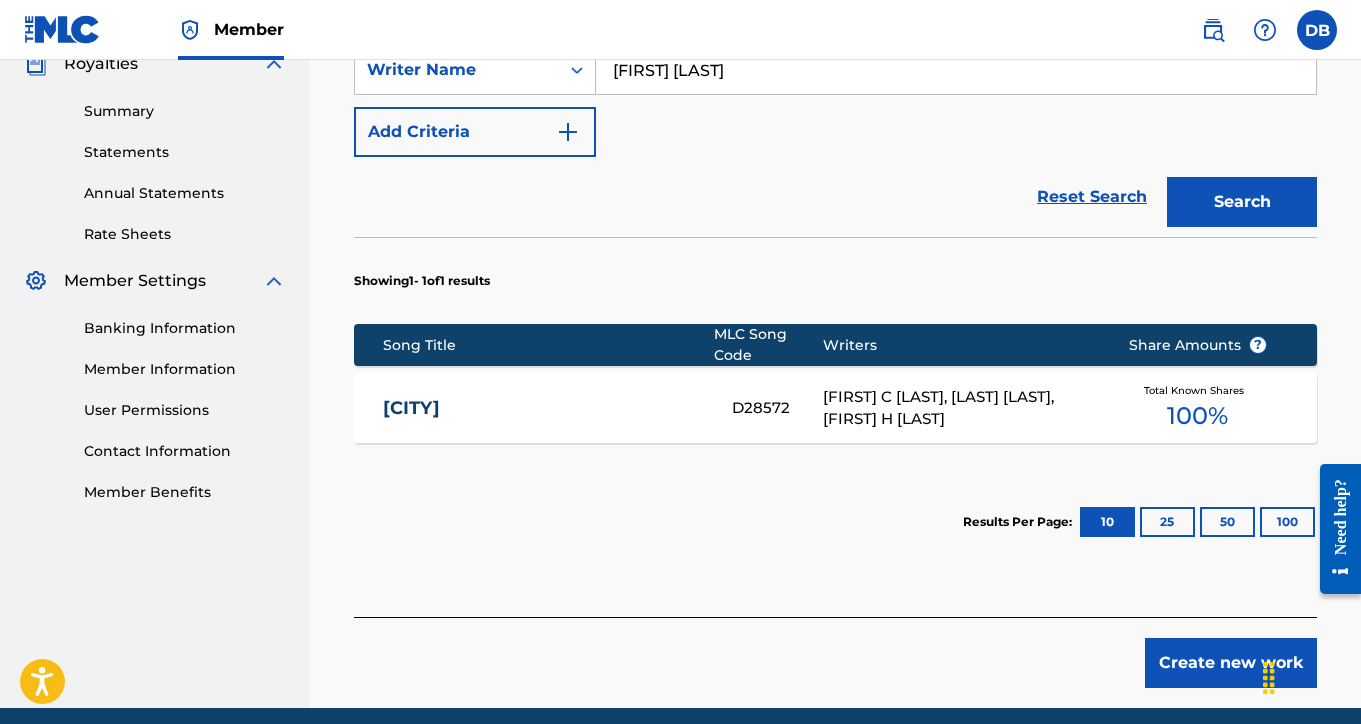scroll, scrollTop: 618, scrollLeft: 0, axis: vertical 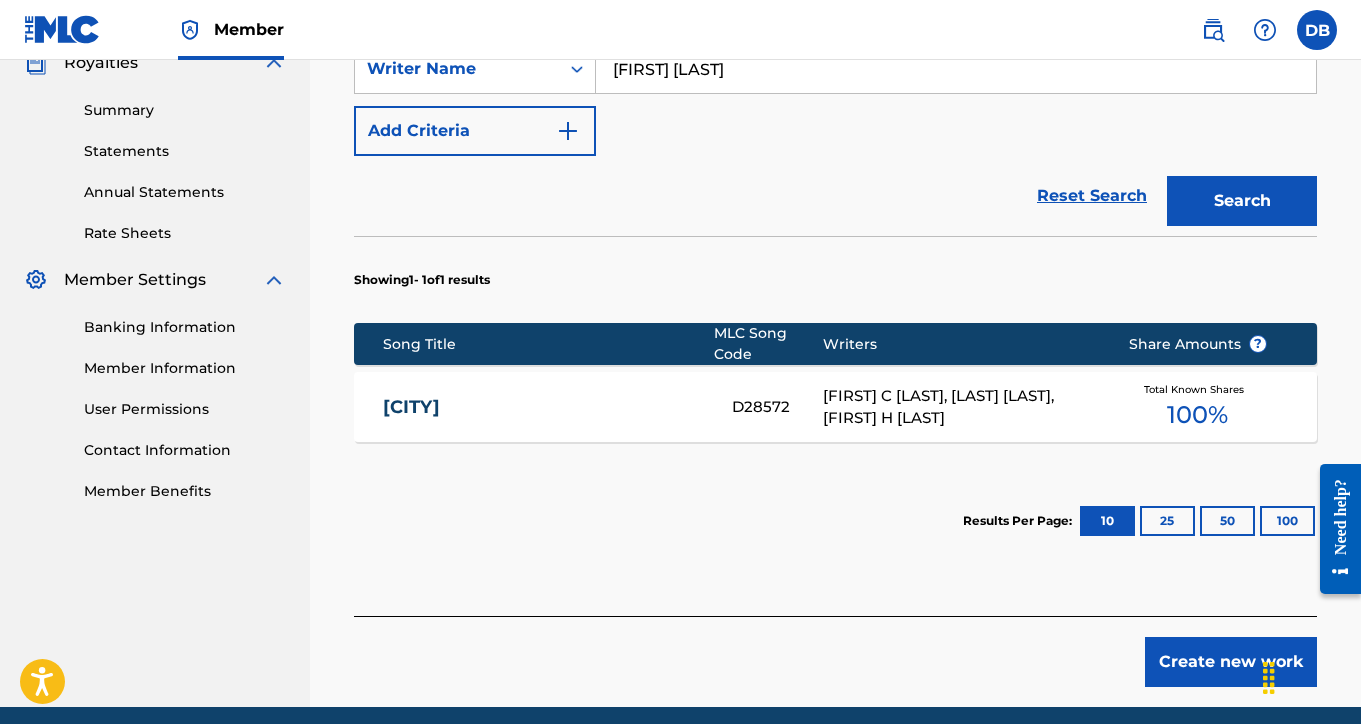 click on "Total Known Shares 100 %" at bounding box center (1198, 407) 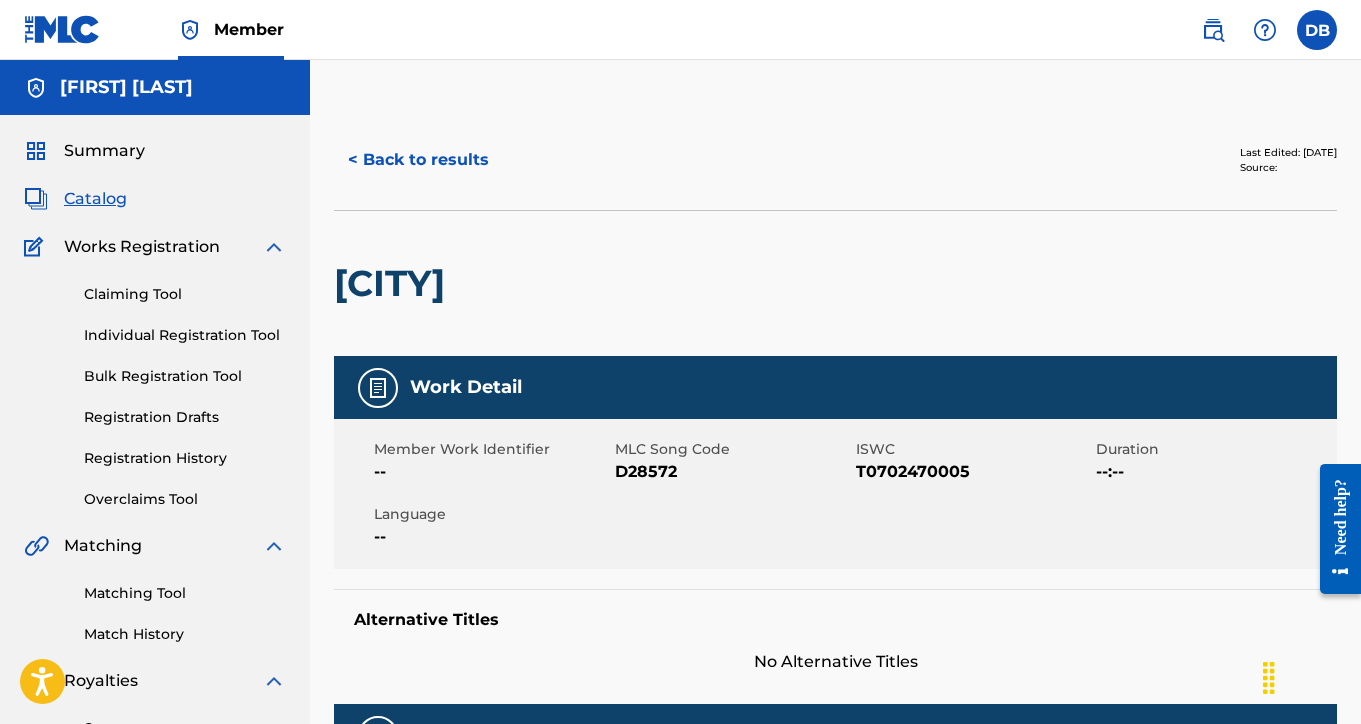 scroll, scrollTop: 0, scrollLeft: 0, axis: both 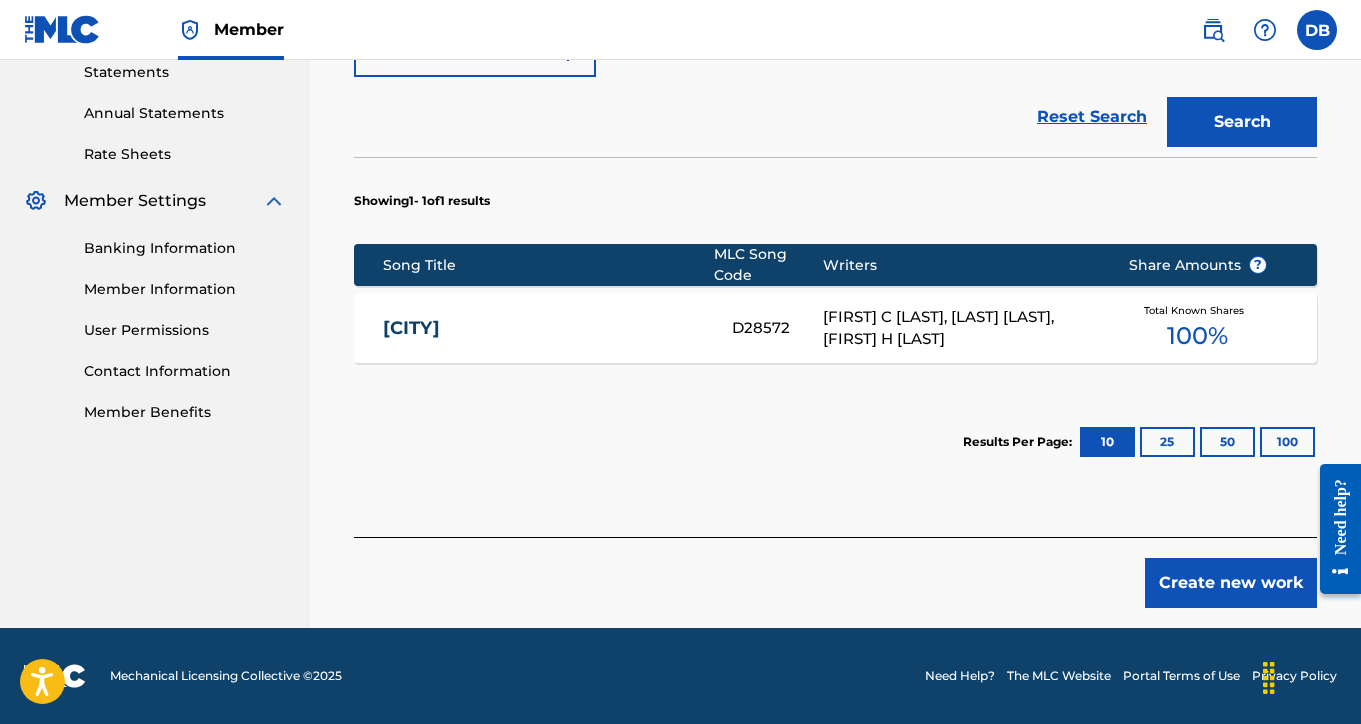 click on "25" at bounding box center (1167, 442) 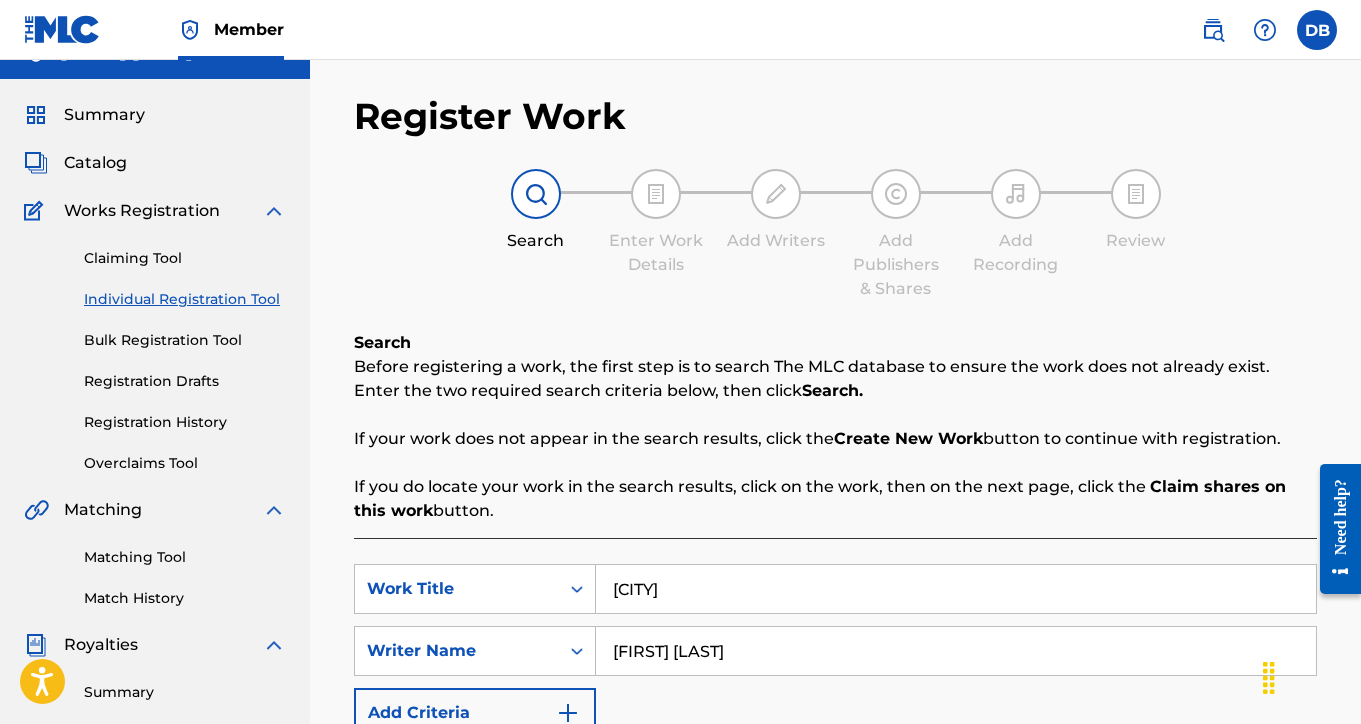 scroll, scrollTop: 37, scrollLeft: 0, axis: vertical 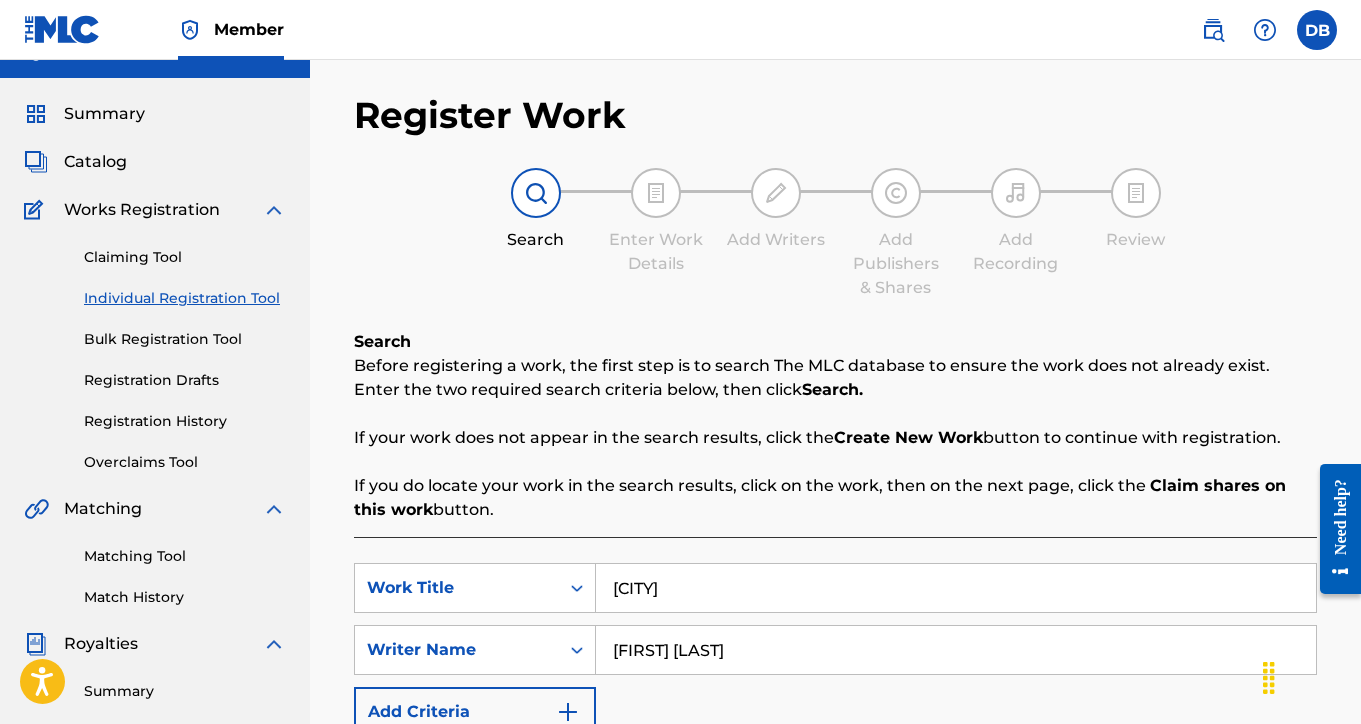 click on "Claiming Tool" at bounding box center [185, 257] 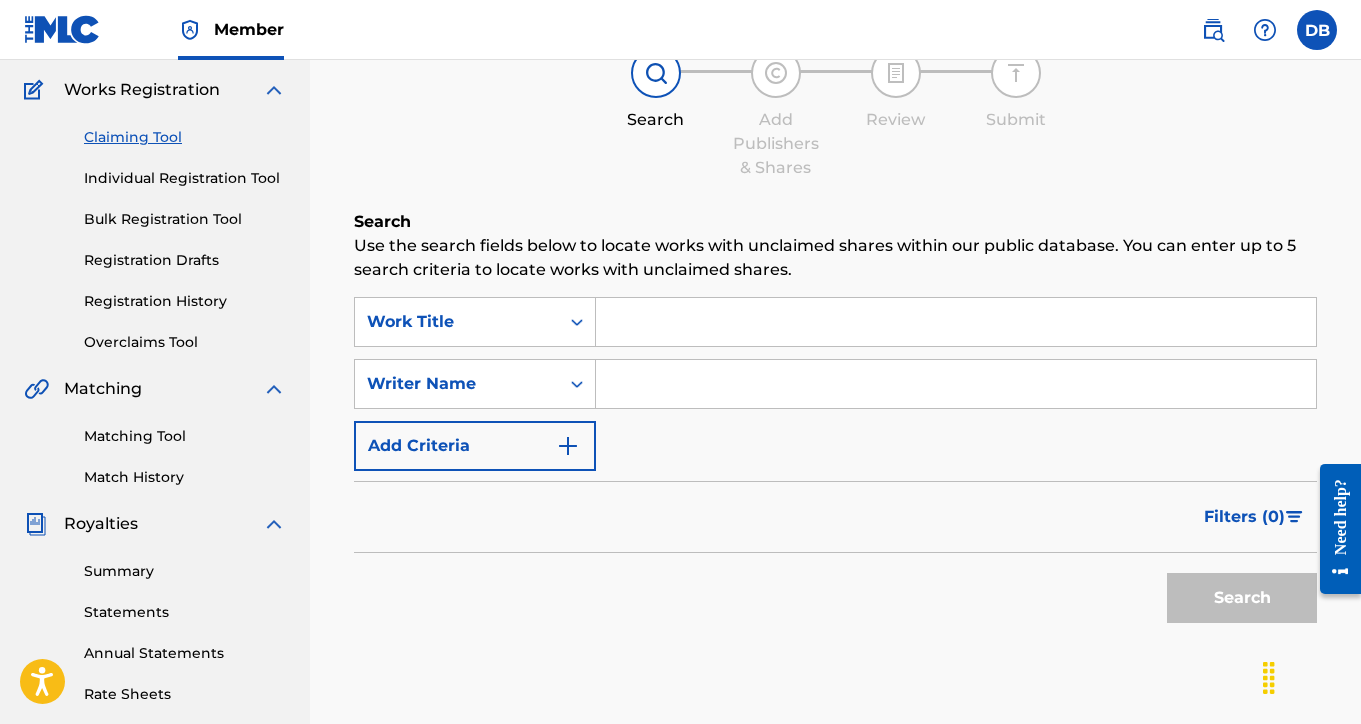 scroll, scrollTop: 158, scrollLeft: 0, axis: vertical 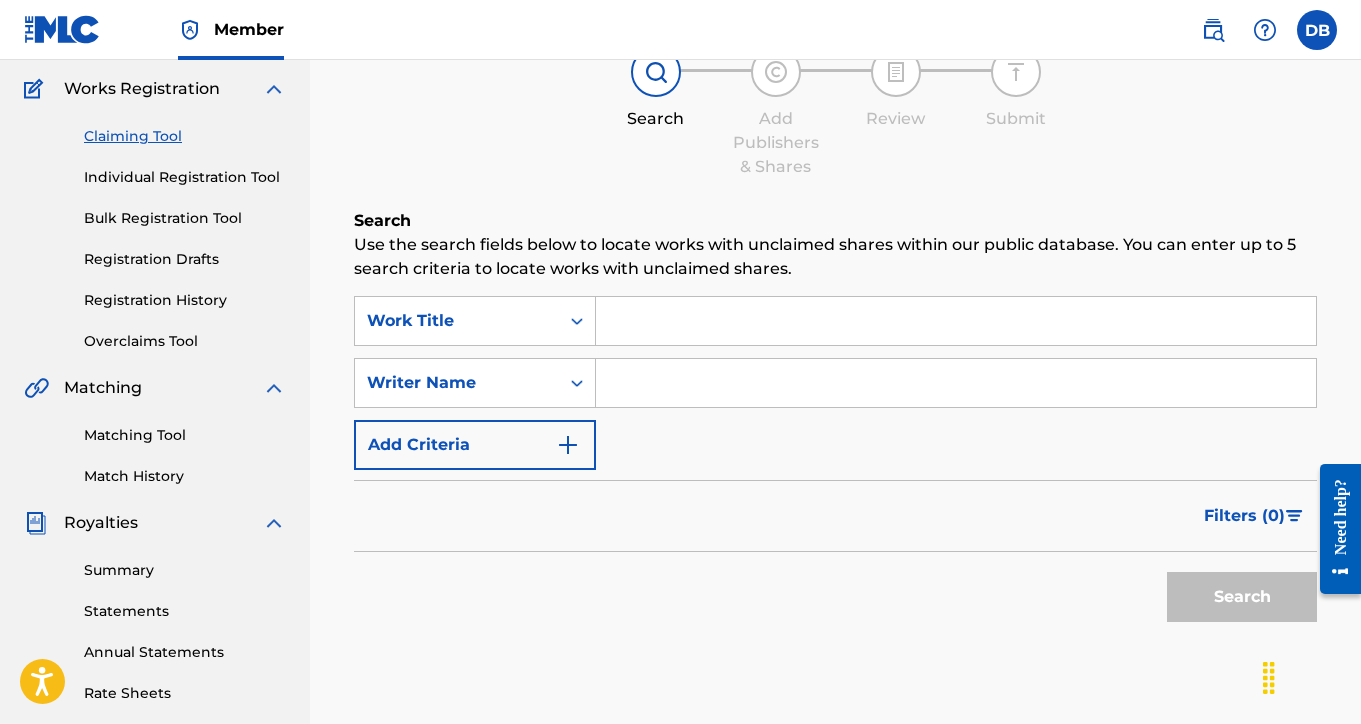 click on "Matching Tool" at bounding box center [185, 435] 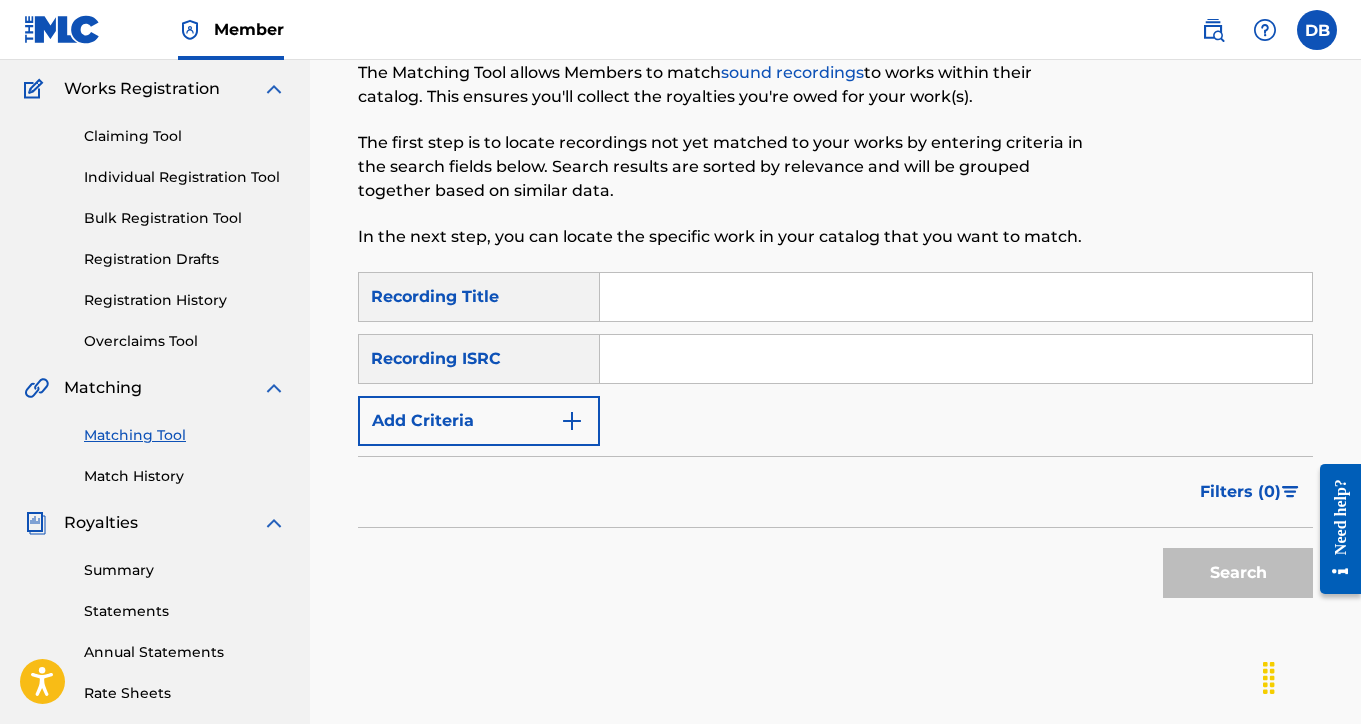 scroll, scrollTop: 0, scrollLeft: 0, axis: both 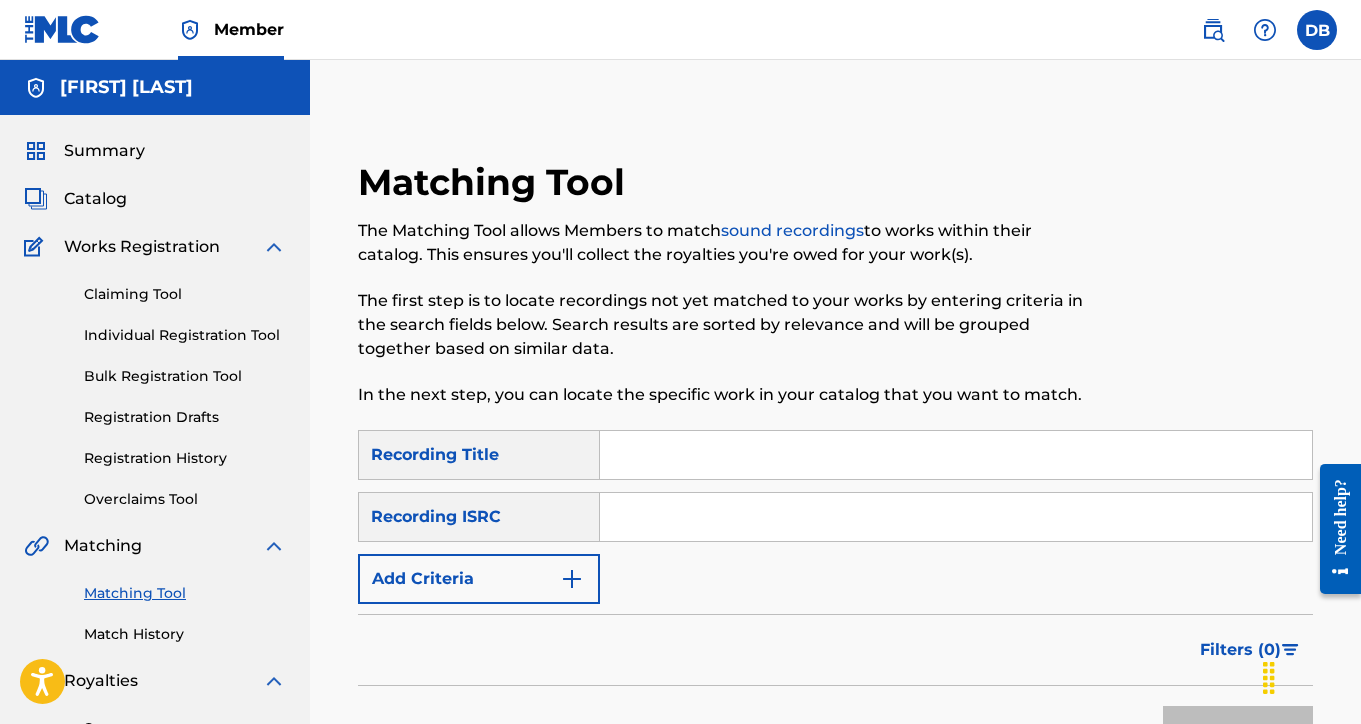 click at bounding box center [956, 455] 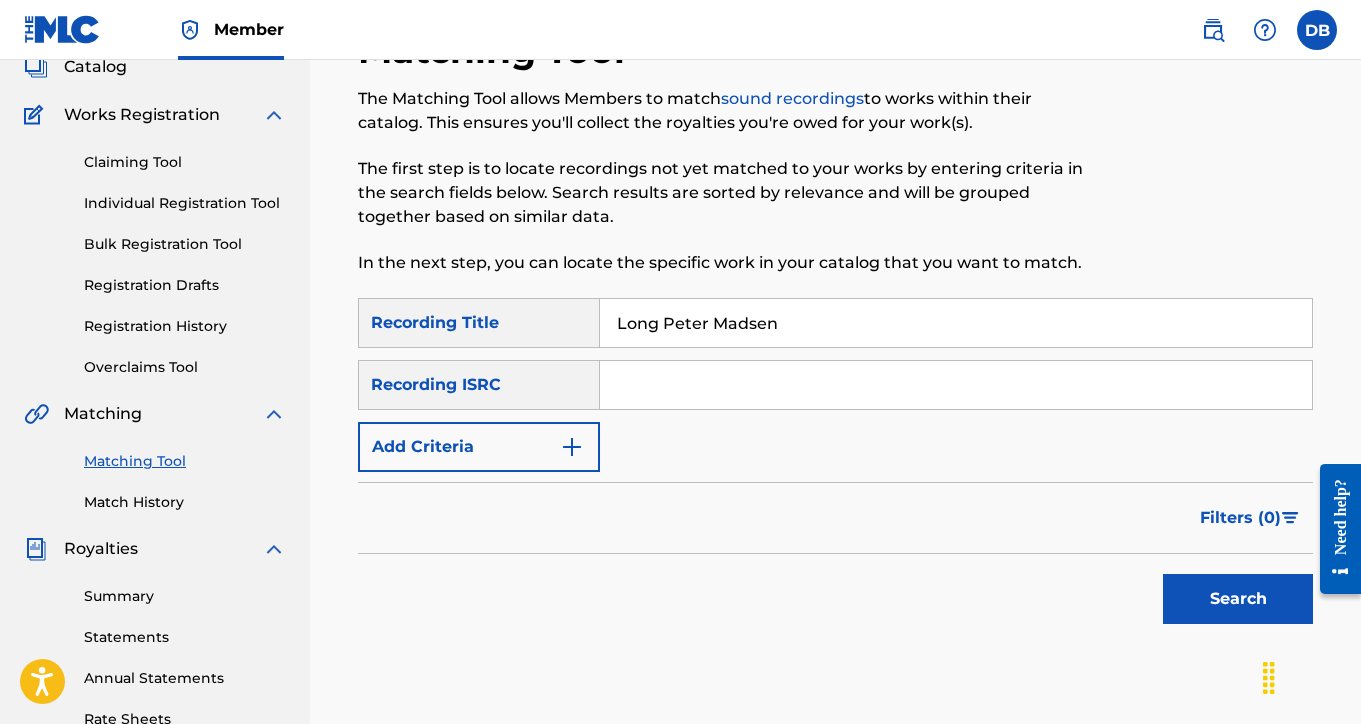 scroll, scrollTop: 140, scrollLeft: 0, axis: vertical 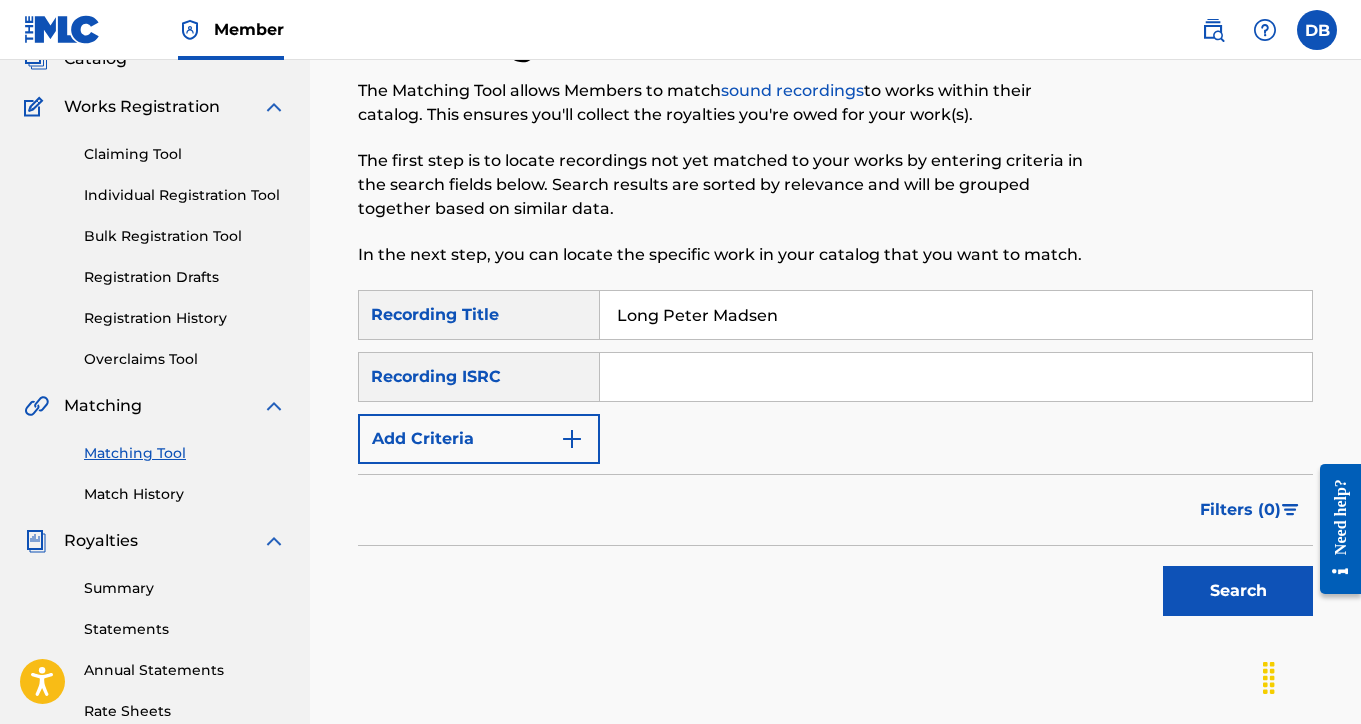 type on "Long Peter Madsen" 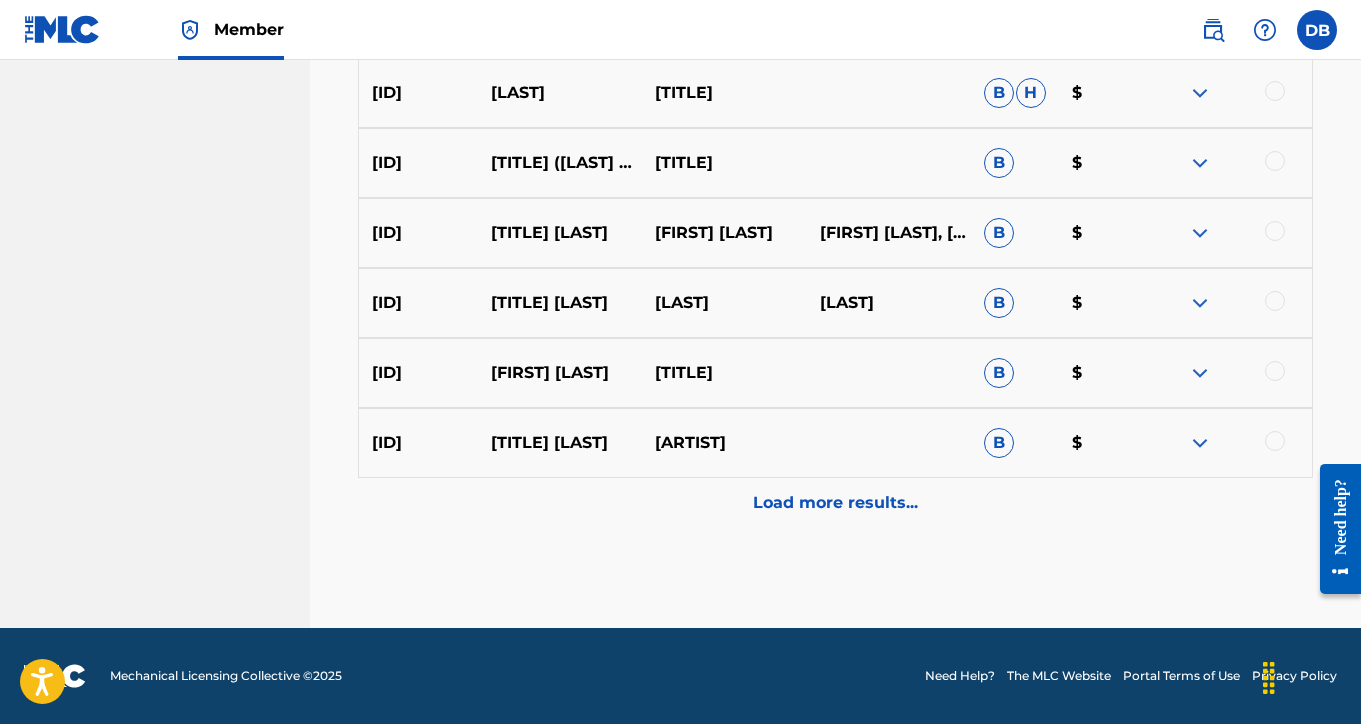 scroll, scrollTop: 1066, scrollLeft: 0, axis: vertical 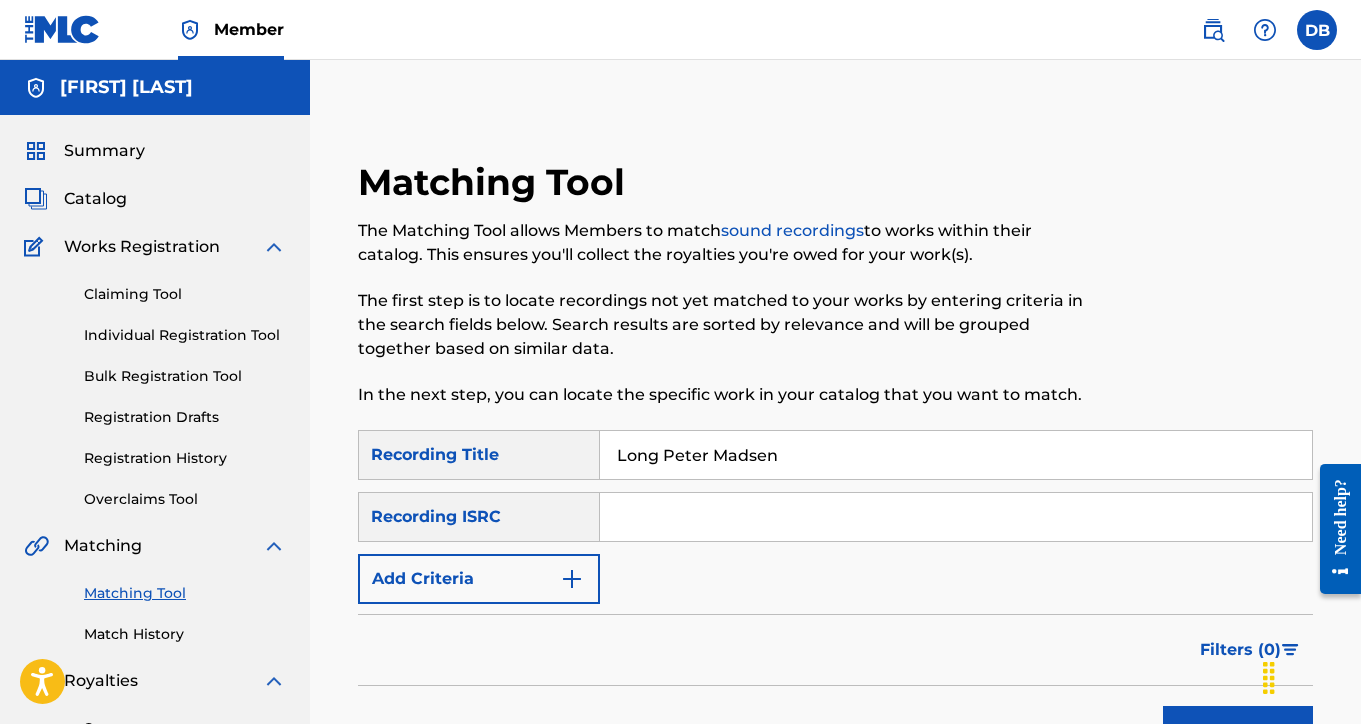 click at bounding box center [572, 579] 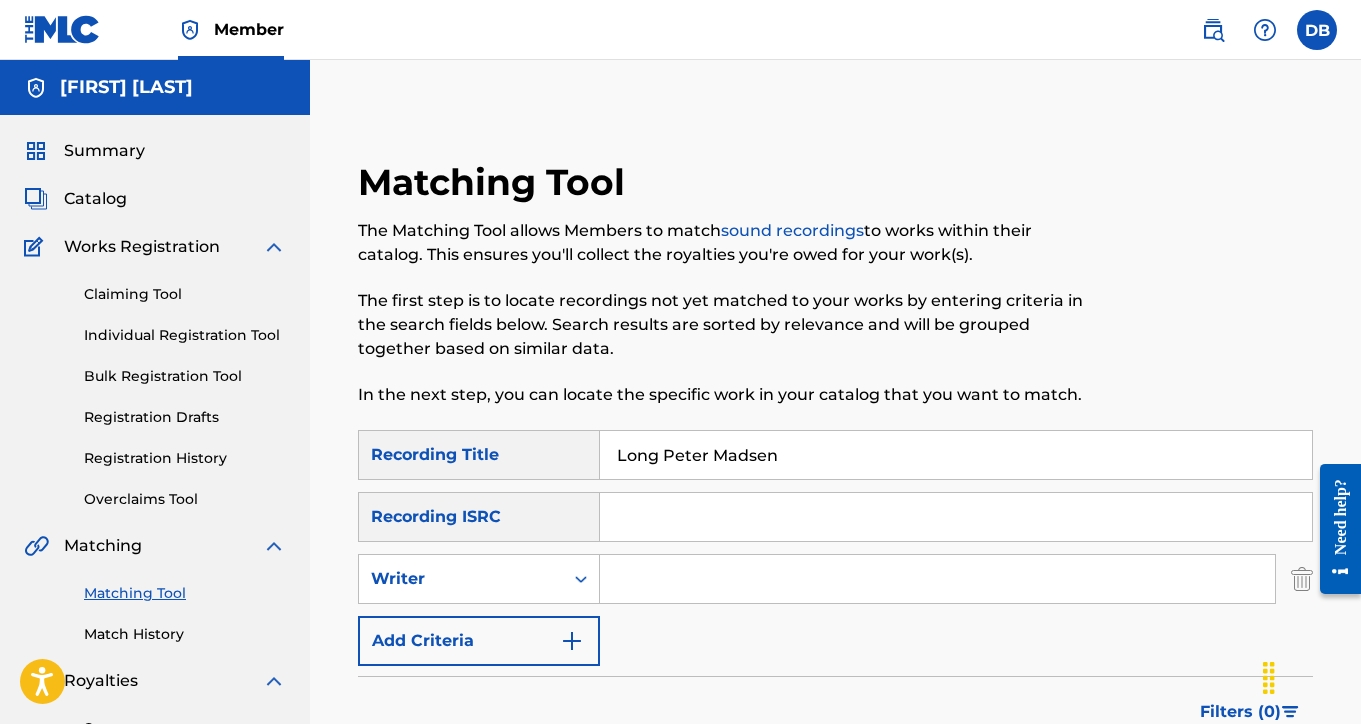 click at bounding box center [937, 579] 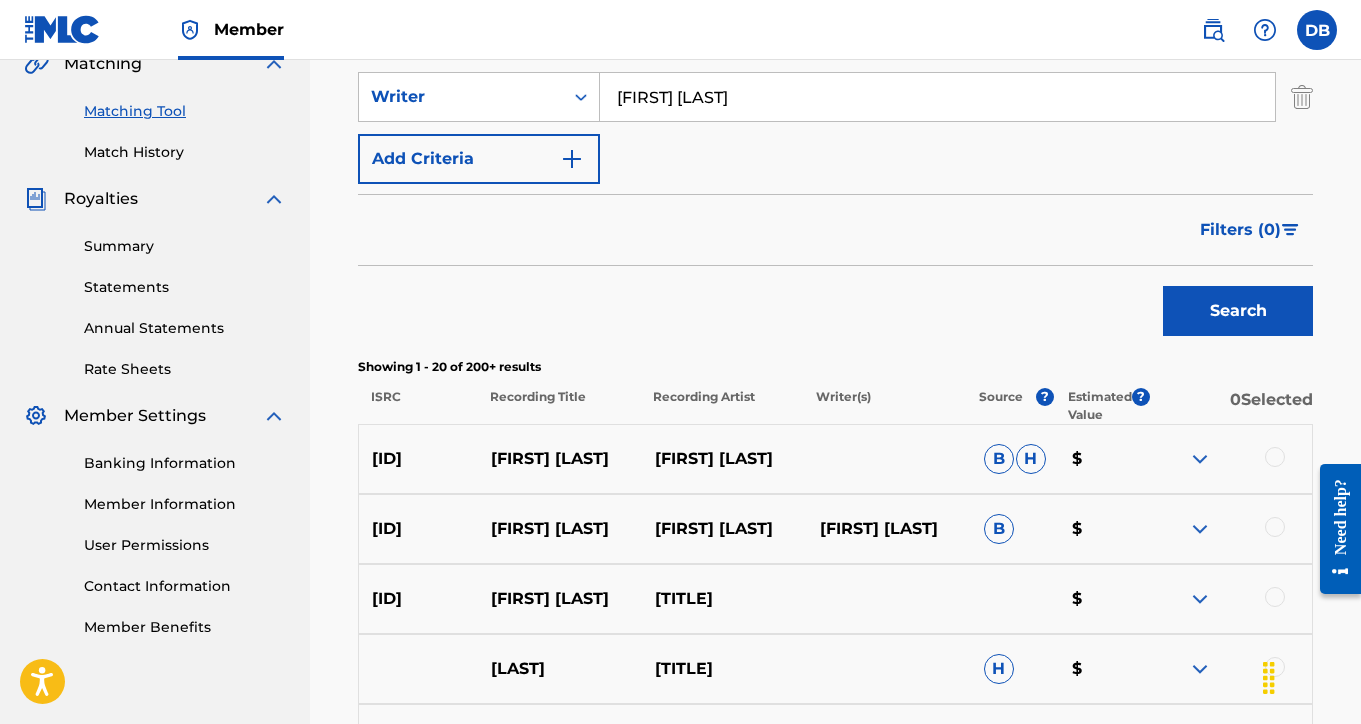 scroll, scrollTop: 527, scrollLeft: 0, axis: vertical 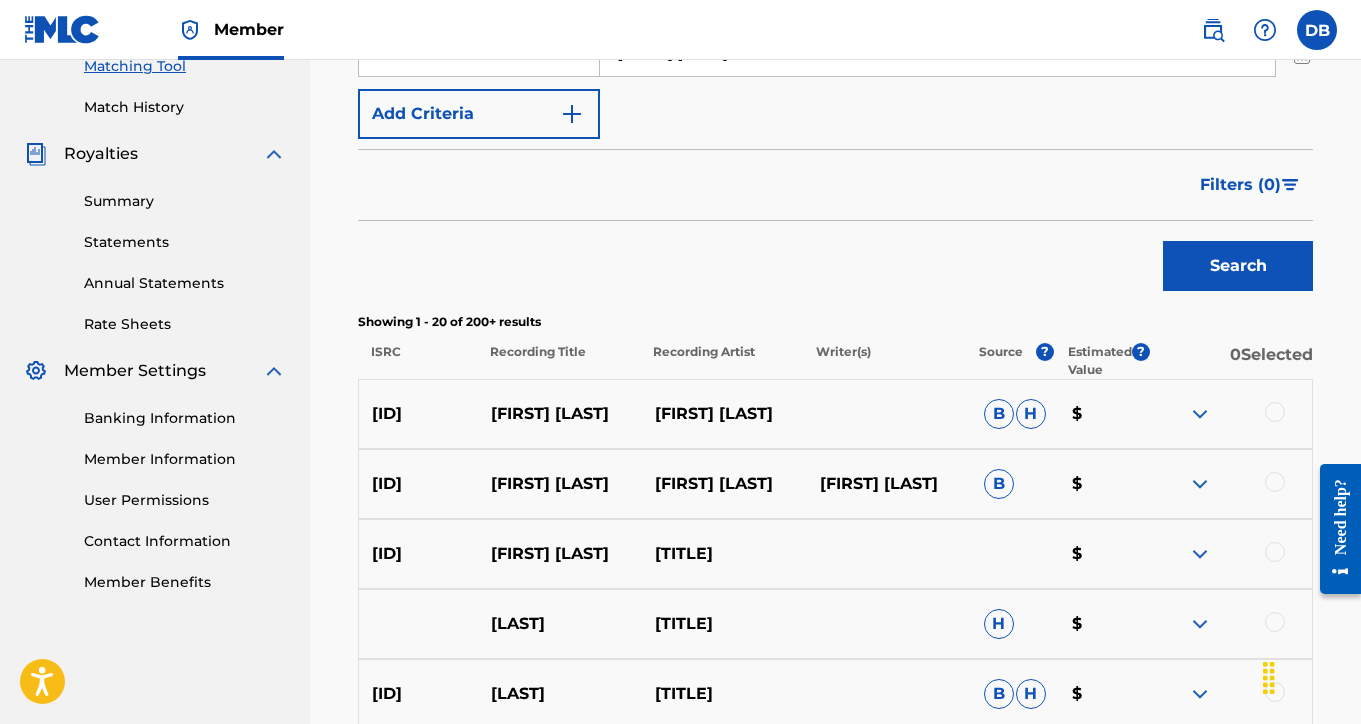 type on "[FIRST] [LAST]" 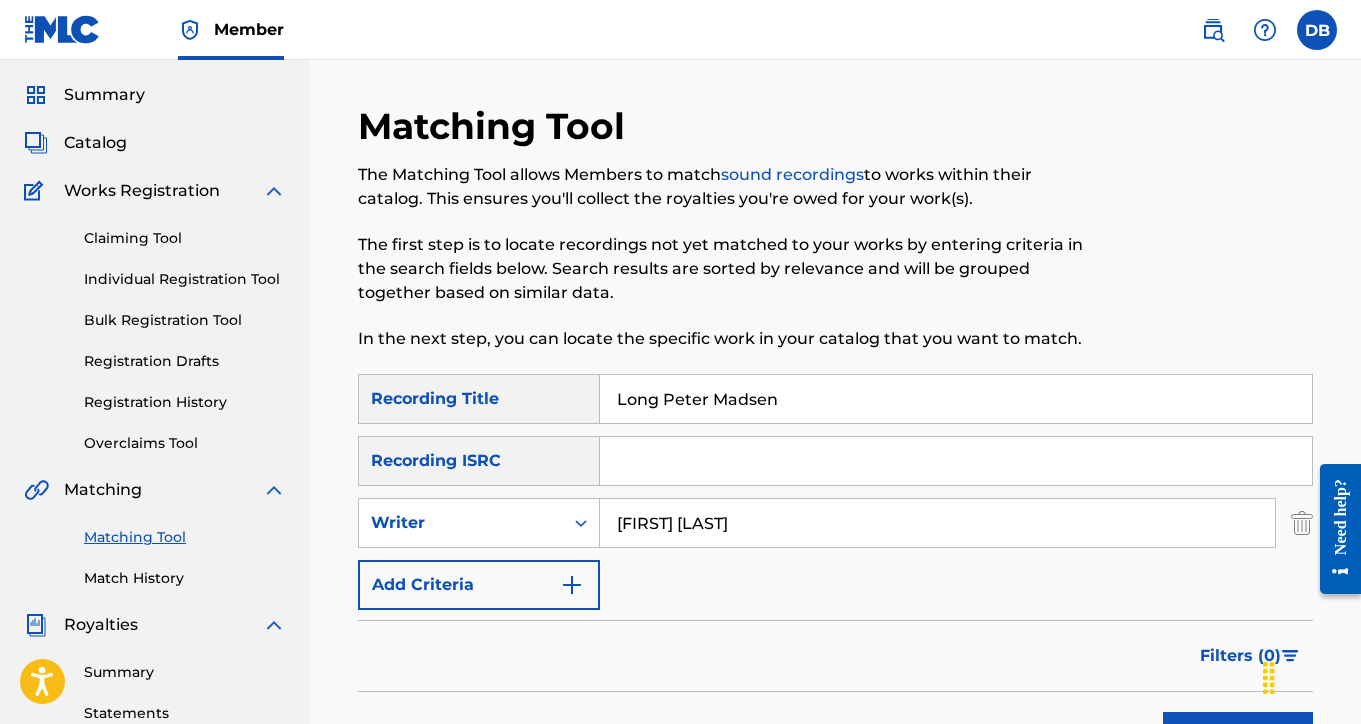 scroll, scrollTop: 59, scrollLeft: 0, axis: vertical 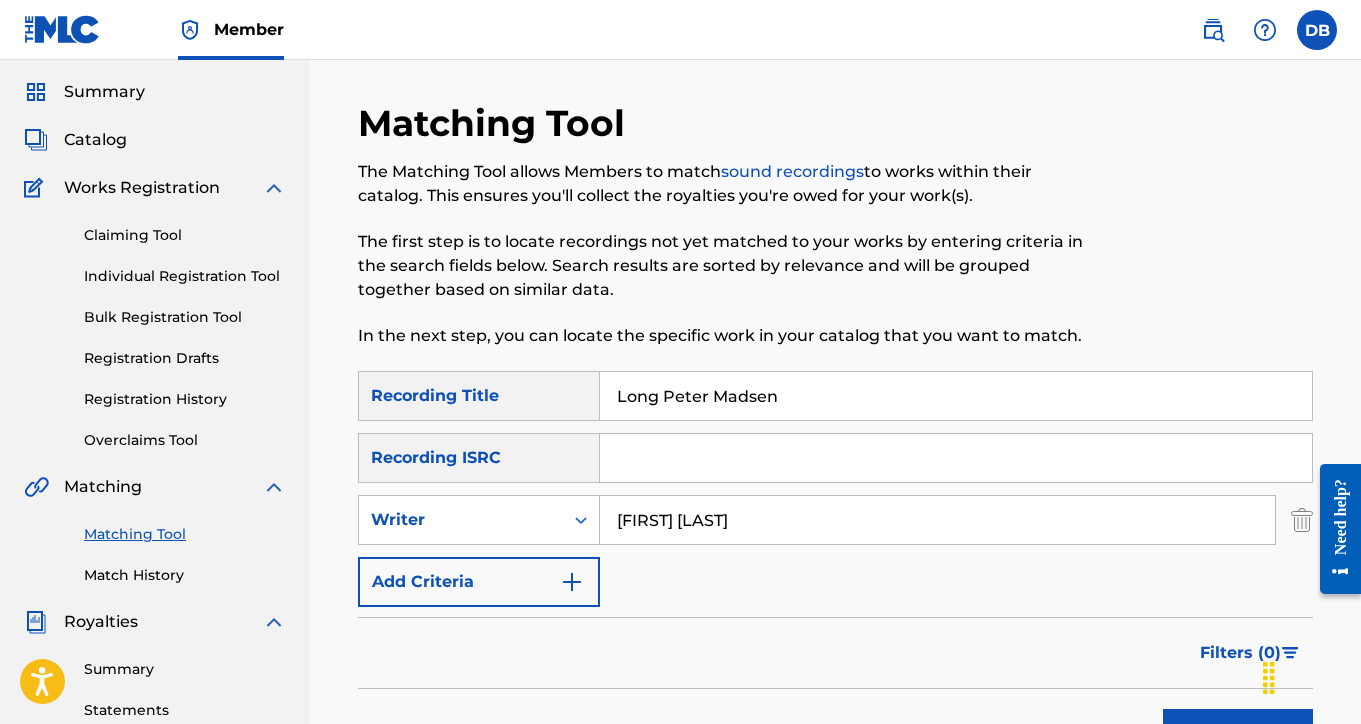 click on "Registration History" at bounding box center (185, 399) 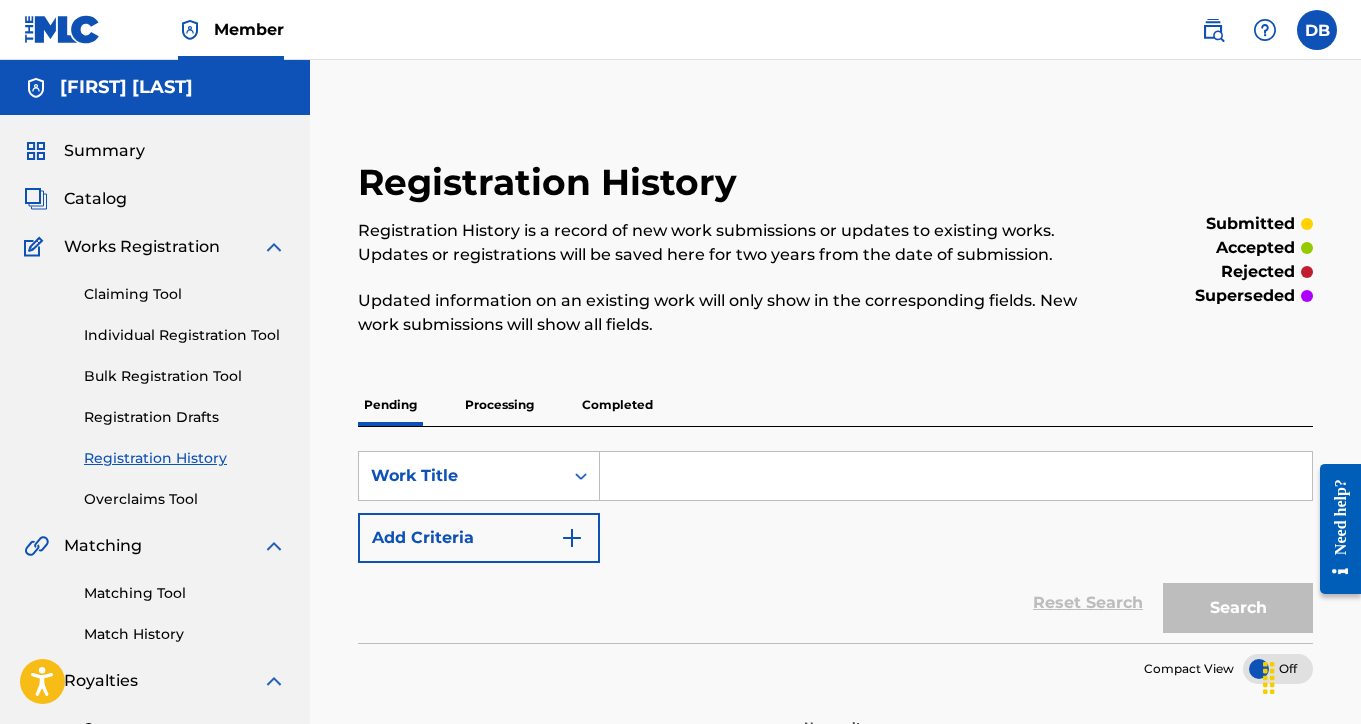 click on "Processing" at bounding box center [499, 405] 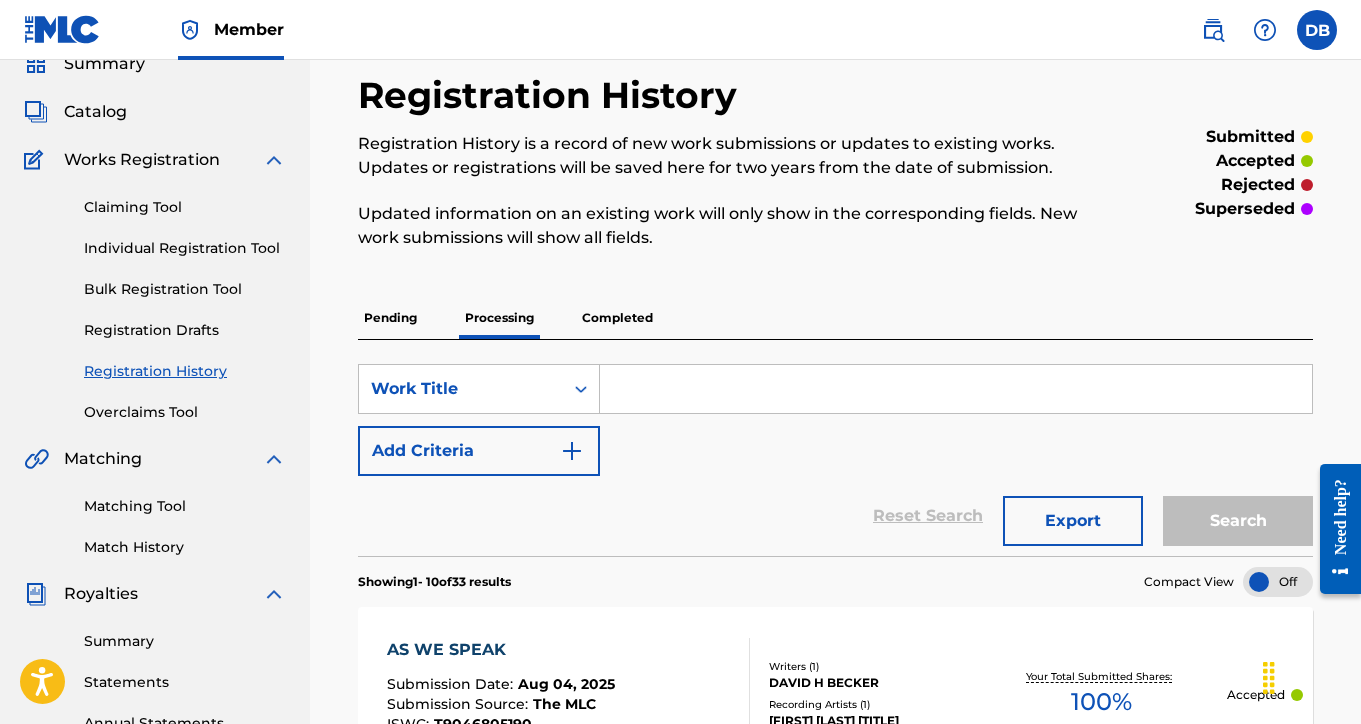 scroll, scrollTop: 120, scrollLeft: 0, axis: vertical 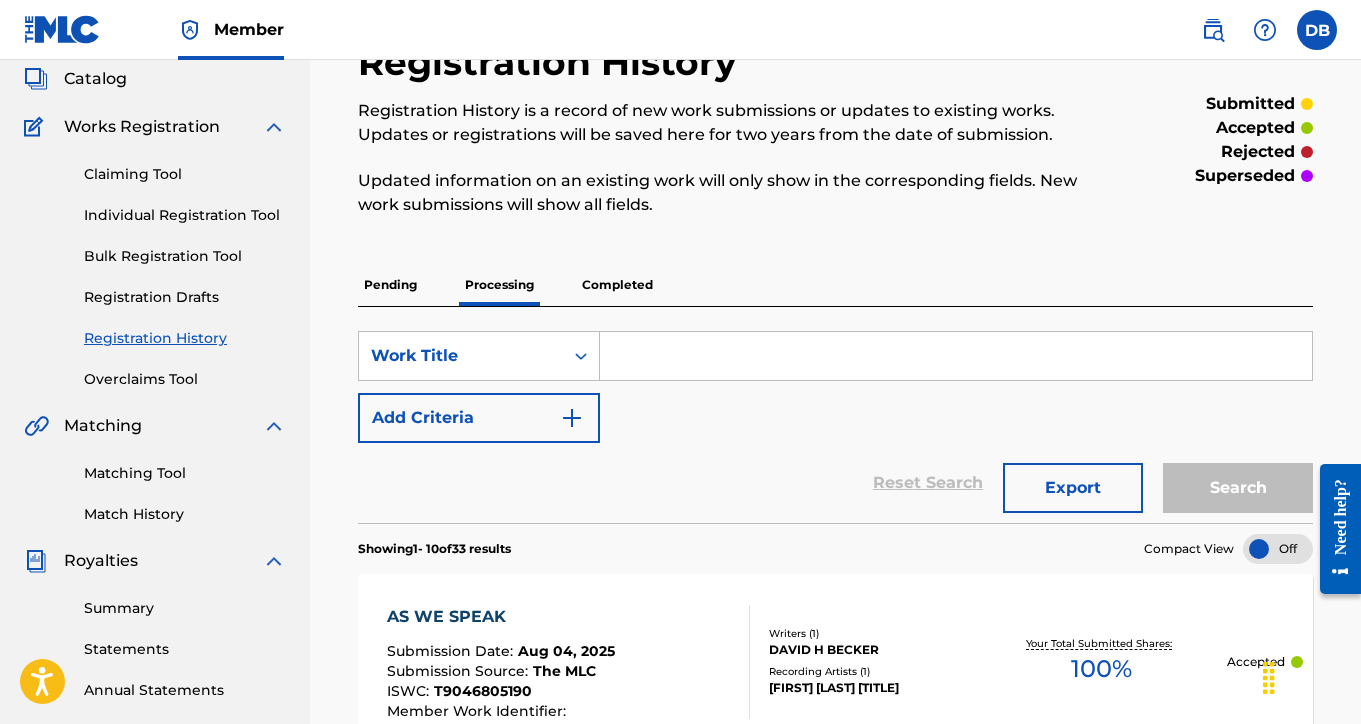 click on "Matching Tool" at bounding box center [185, 473] 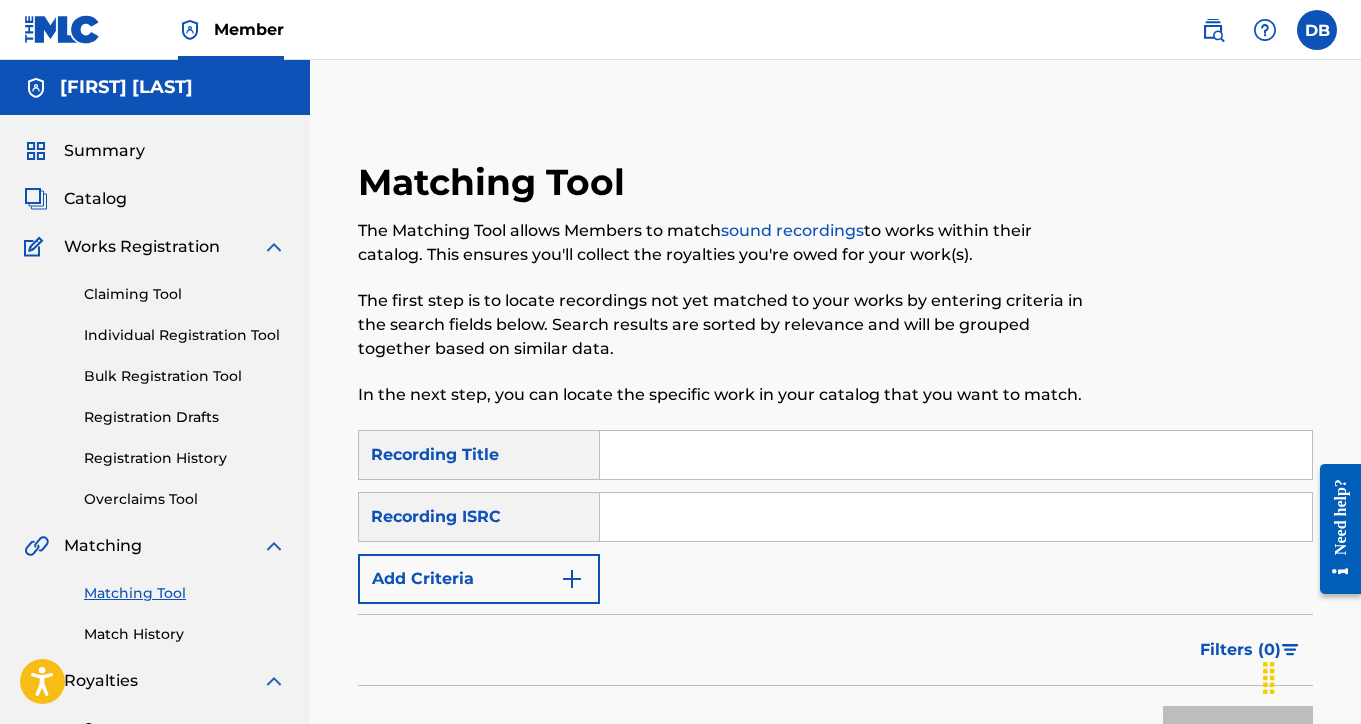 click at bounding box center [956, 455] 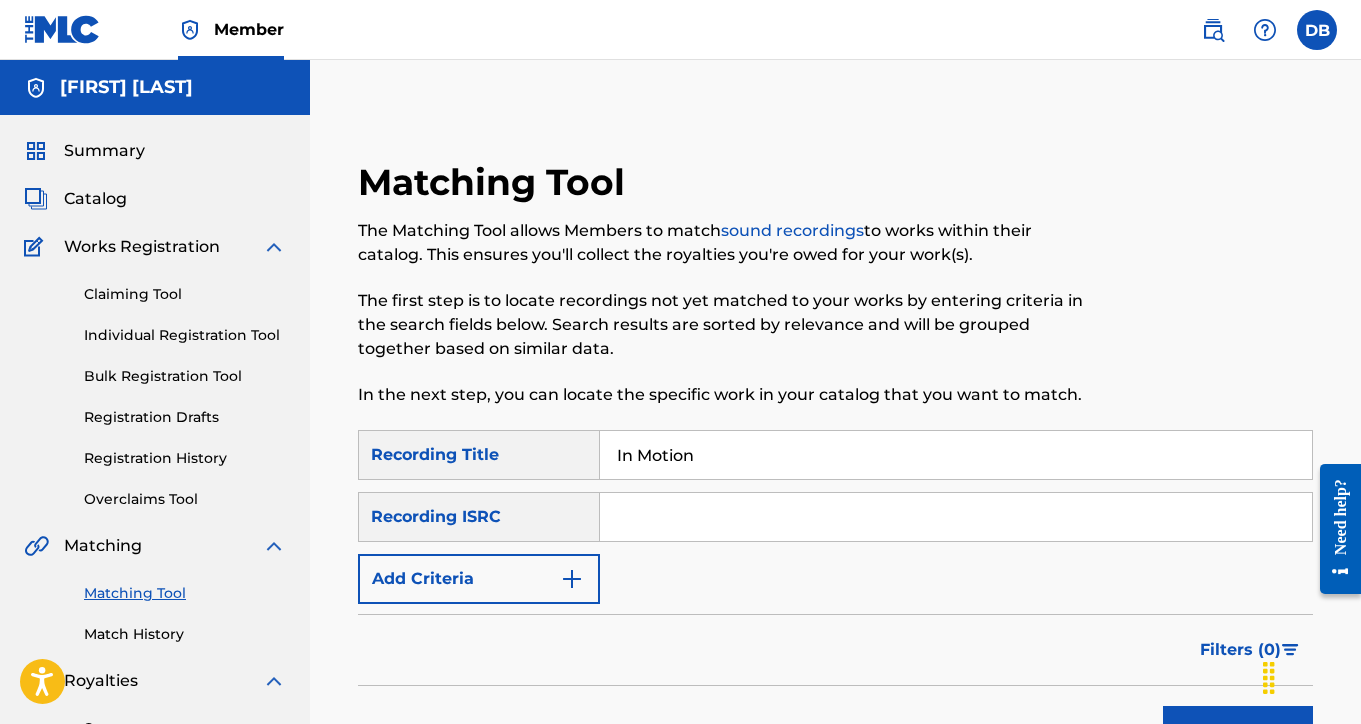 type on "In Motion" 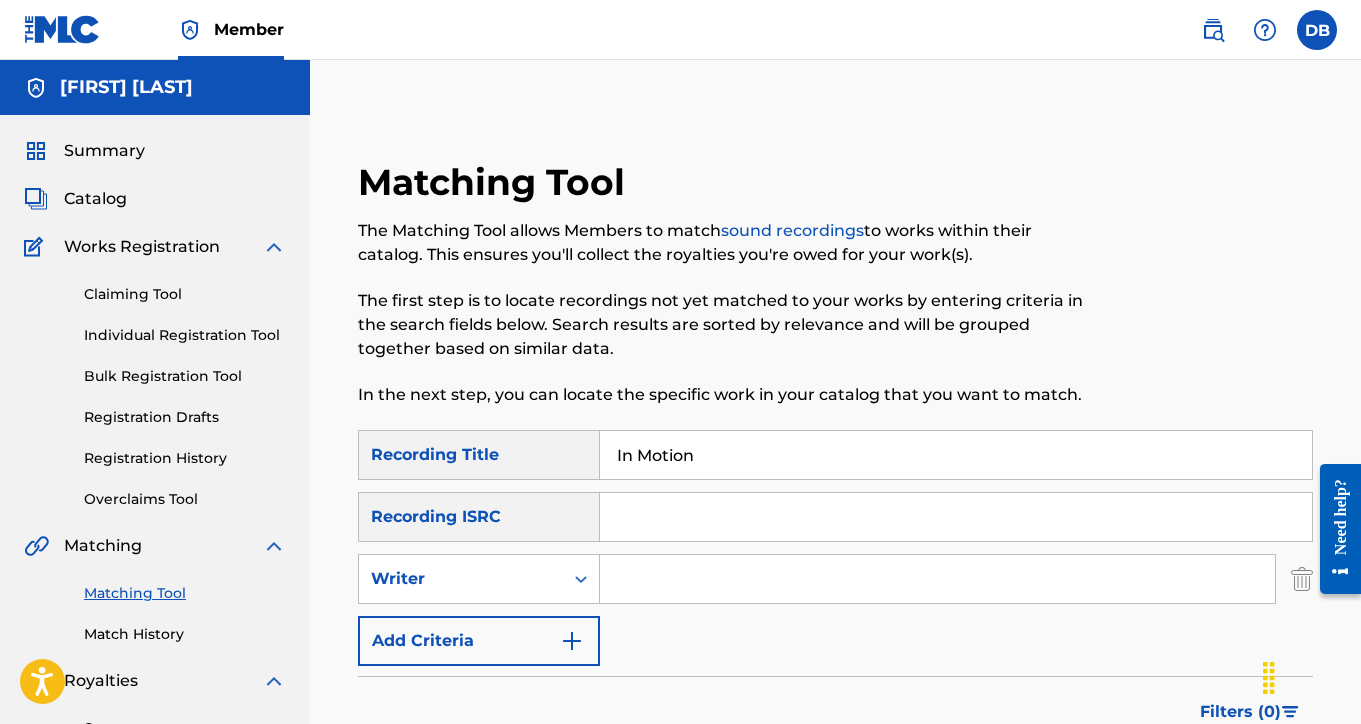 click at bounding box center (937, 579) 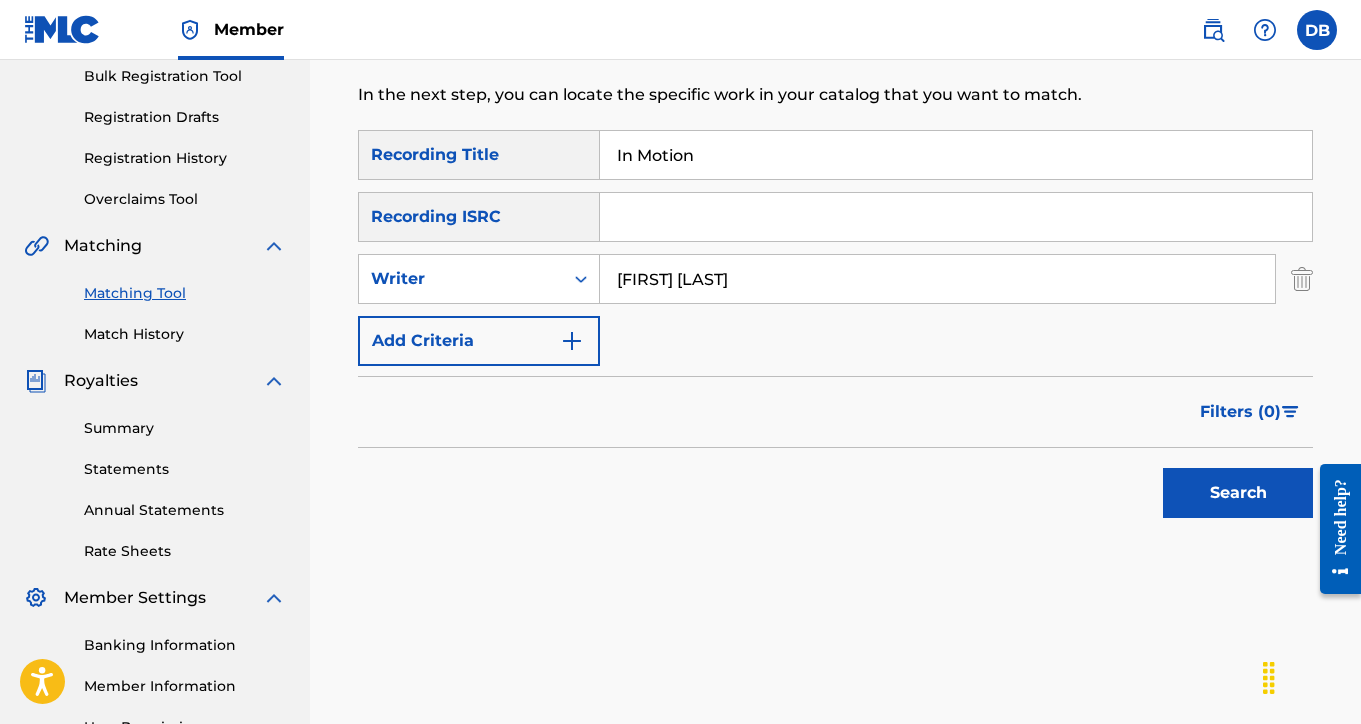 scroll, scrollTop: 380, scrollLeft: 0, axis: vertical 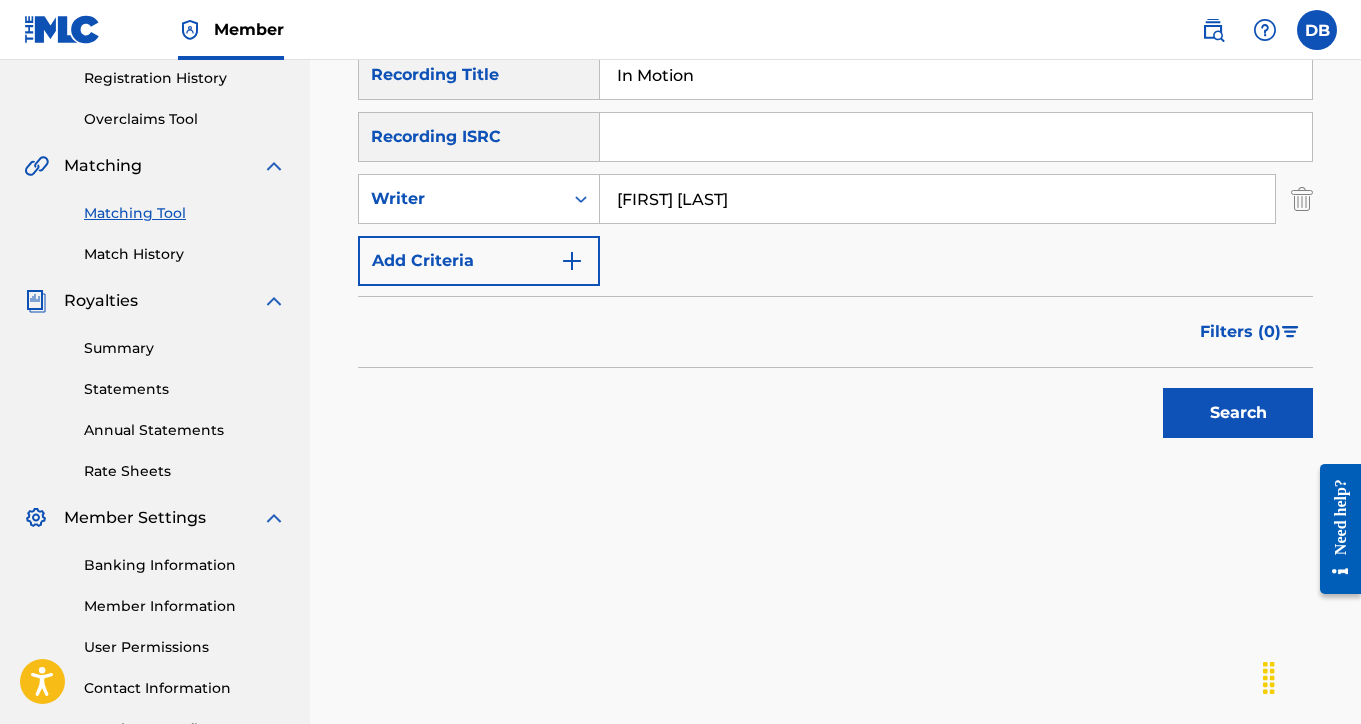 type on "[FIRST] [LAST]" 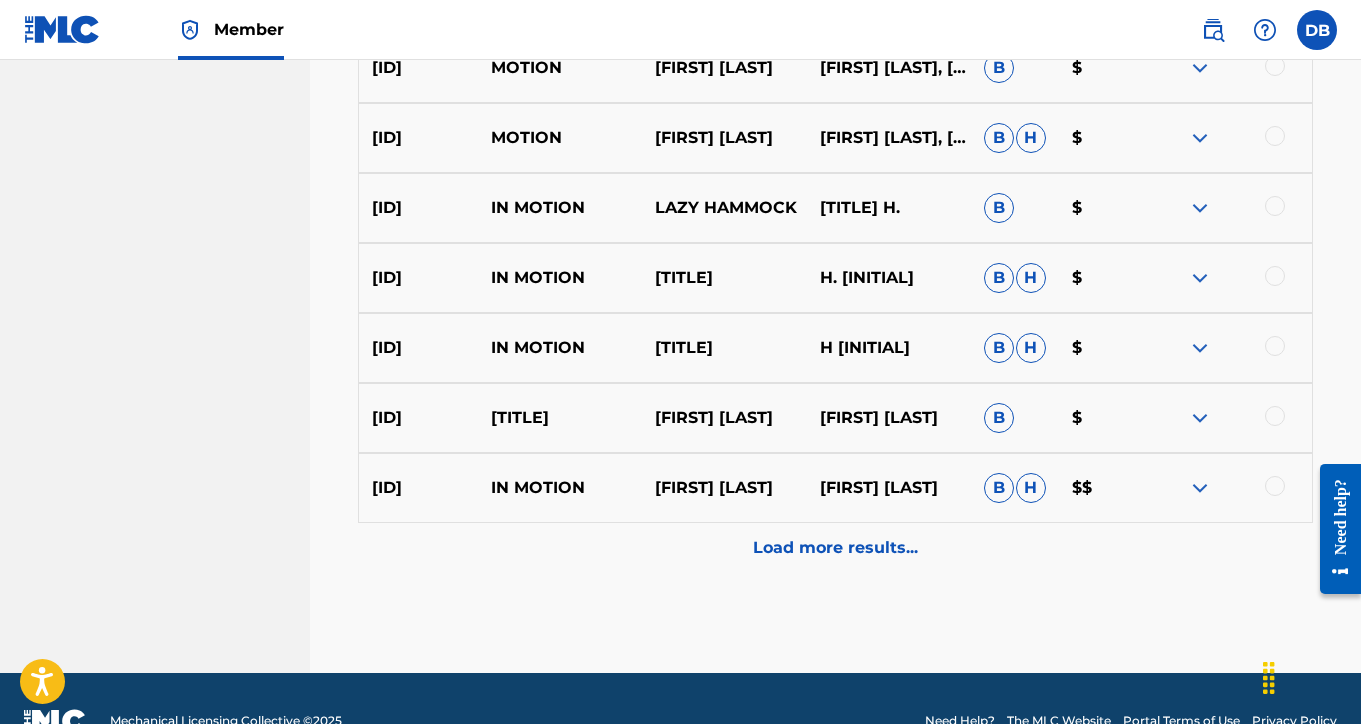 scroll, scrollTop: 1085, scrollLeft: 0, axis: vertical 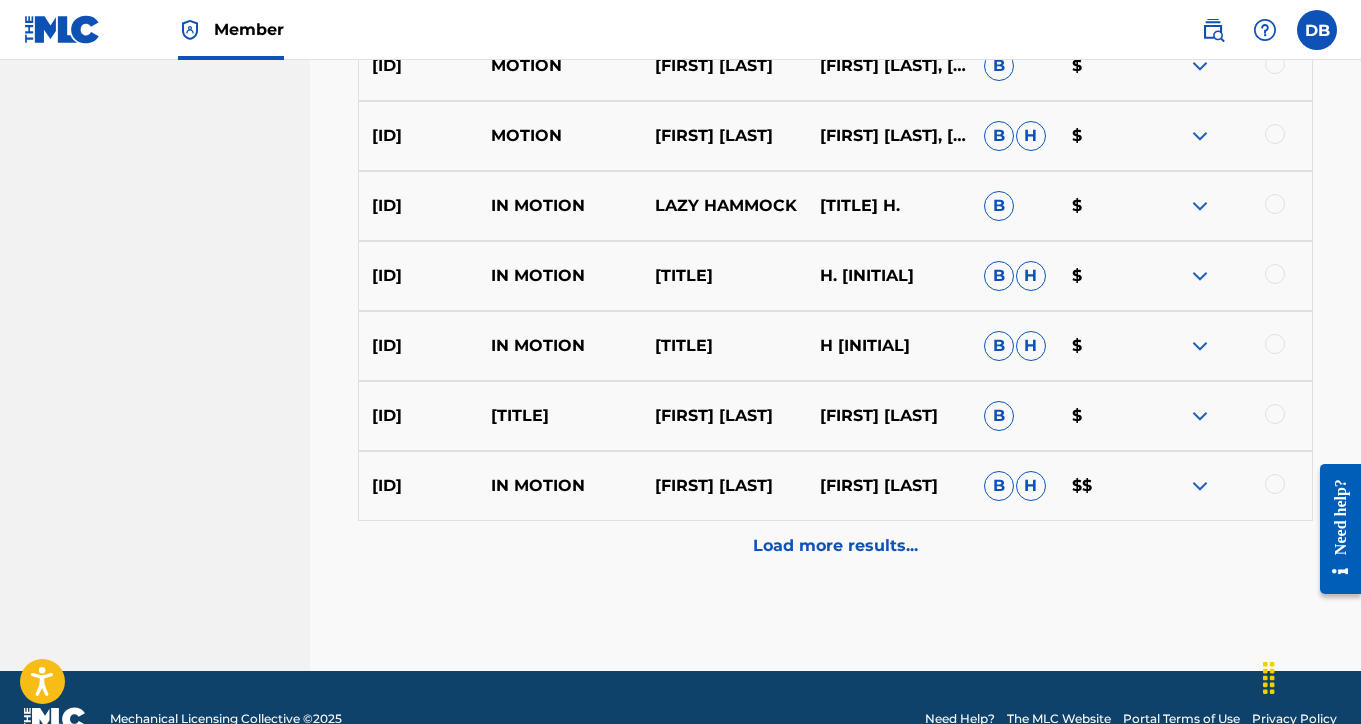 click on "Load more results..." at bounding box center [835, 546] 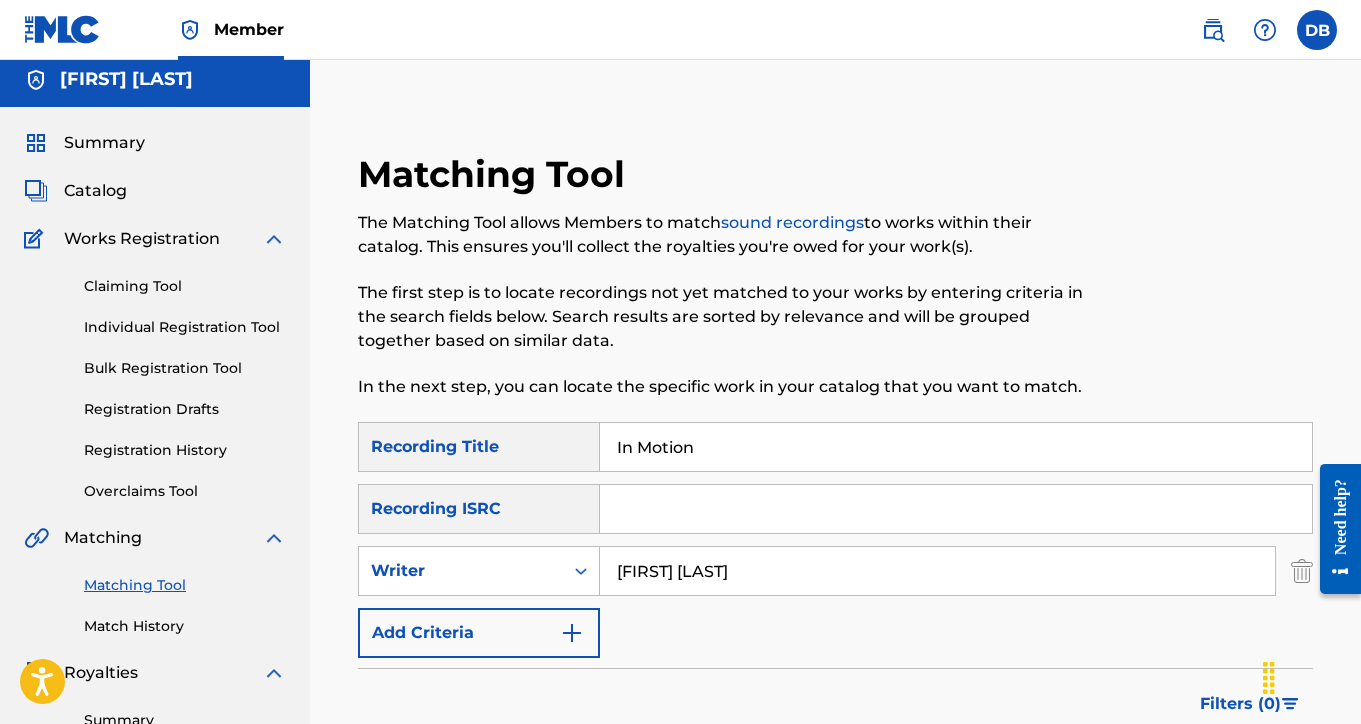 scroll, scrollTop: 6, scrollLeft: 0, axis: vertical 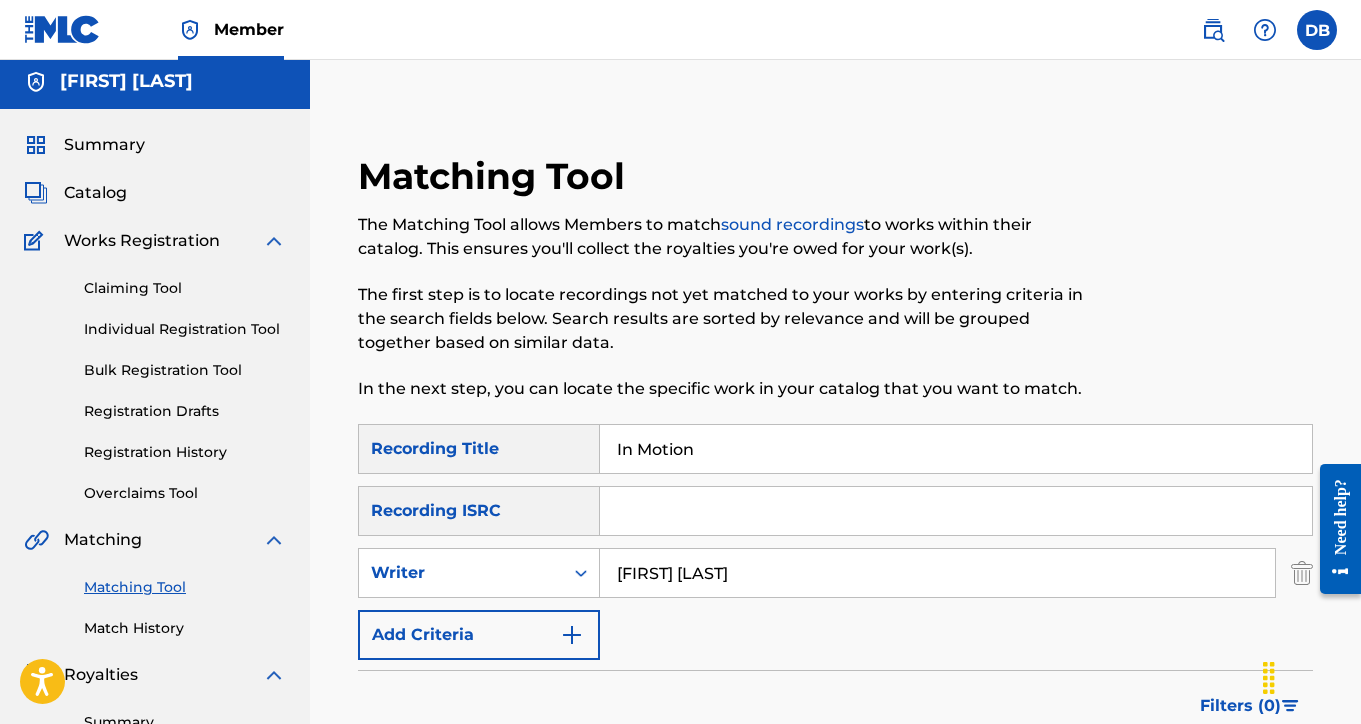 click on "In Motion" at bounding box center (956, 449) 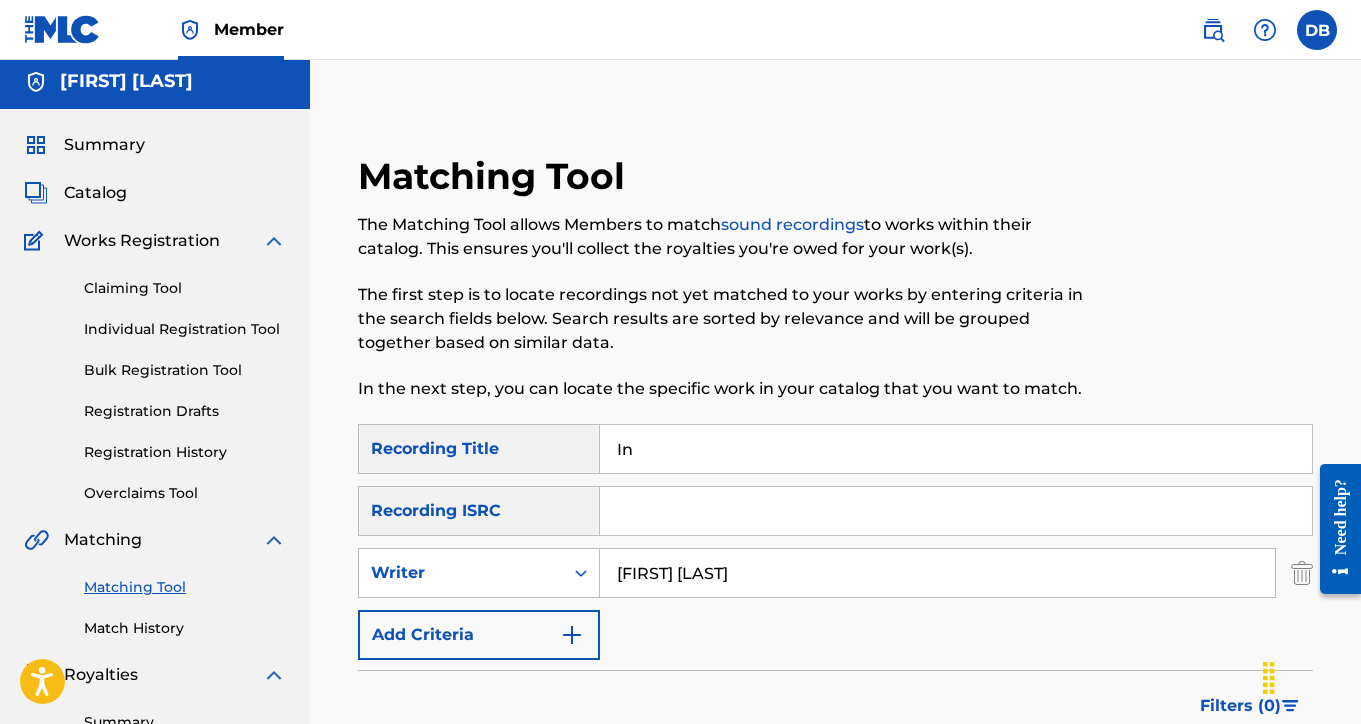 type on "I" 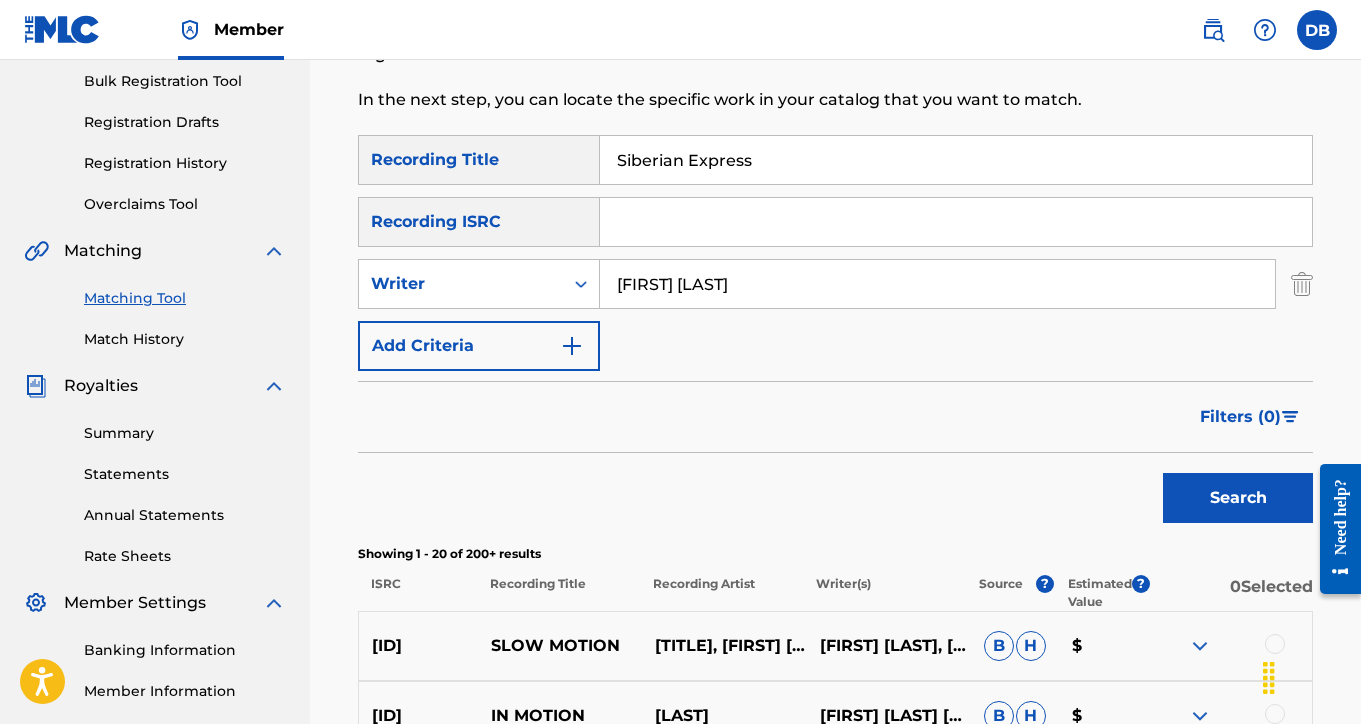 scroll, scrollTop: 399, scrollLeft: 0, axis: vertical 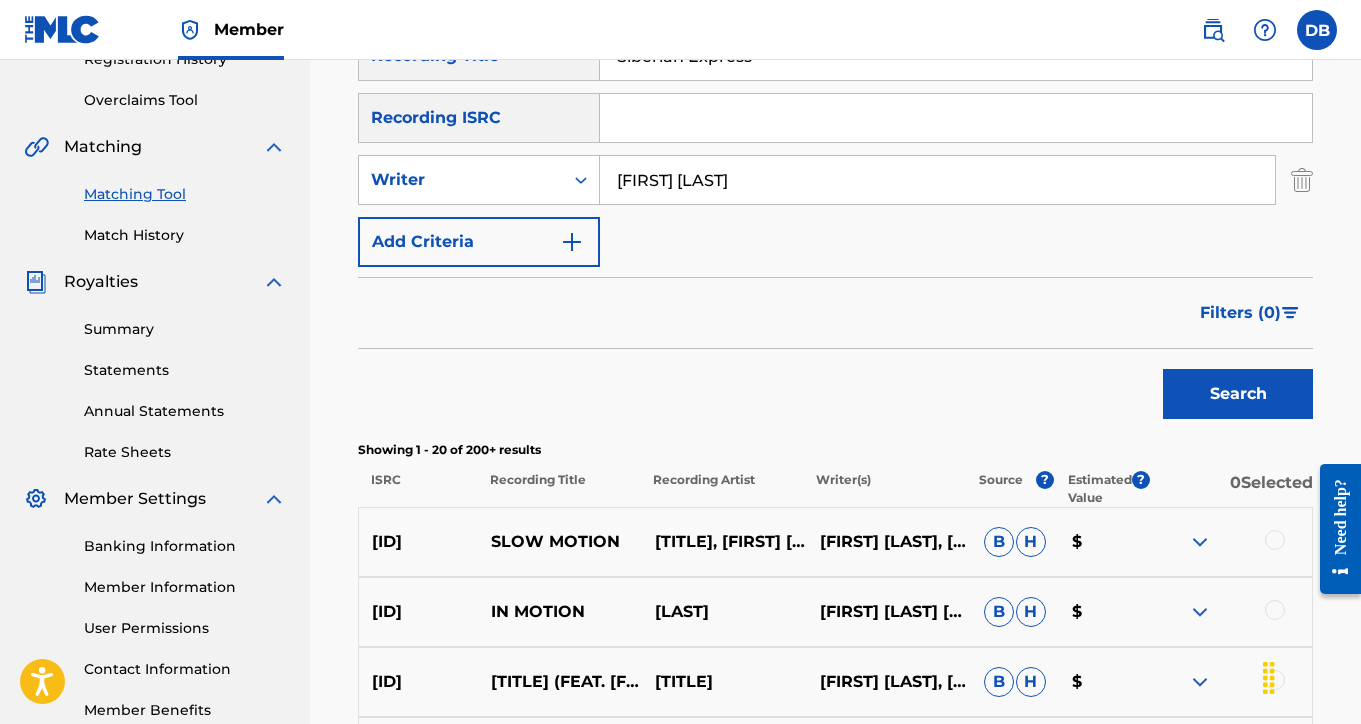 type on "Siberian Express" 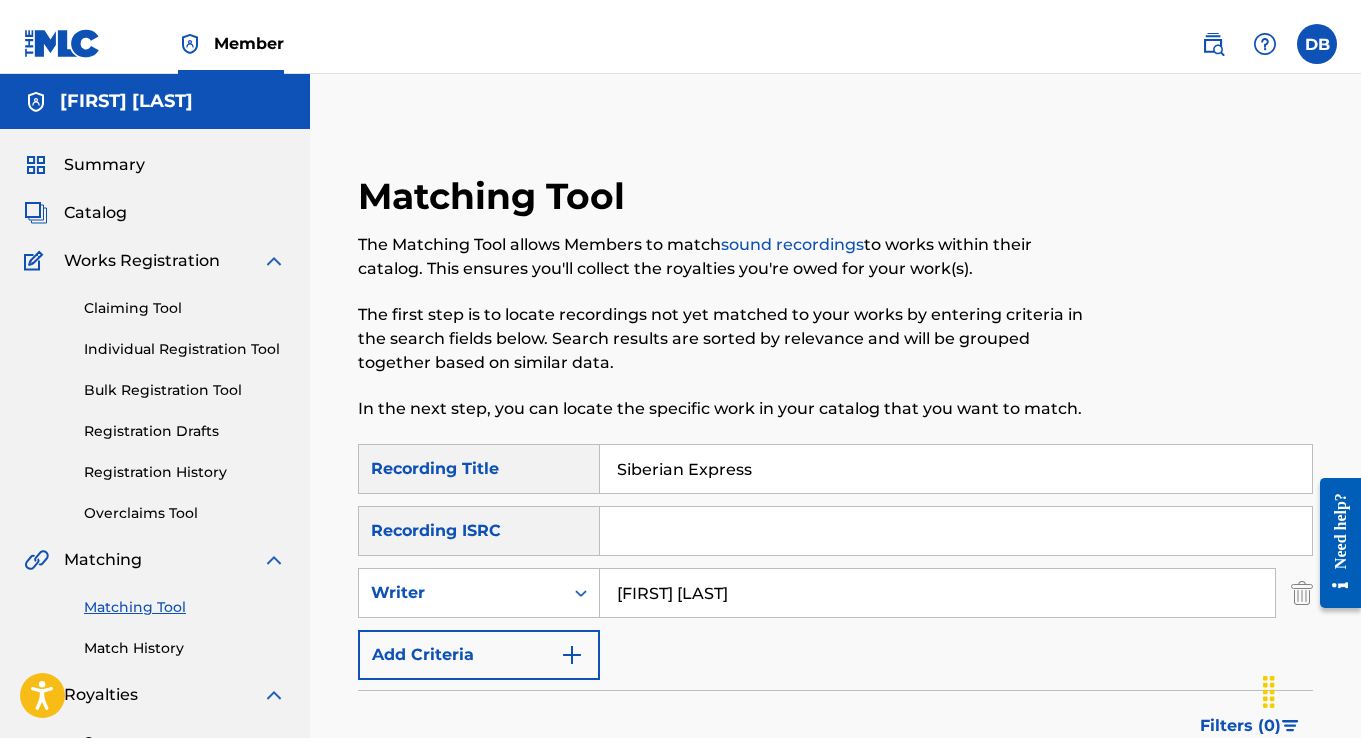 scroll, scrollTop: 0, scrollLeft: 0, axis: both 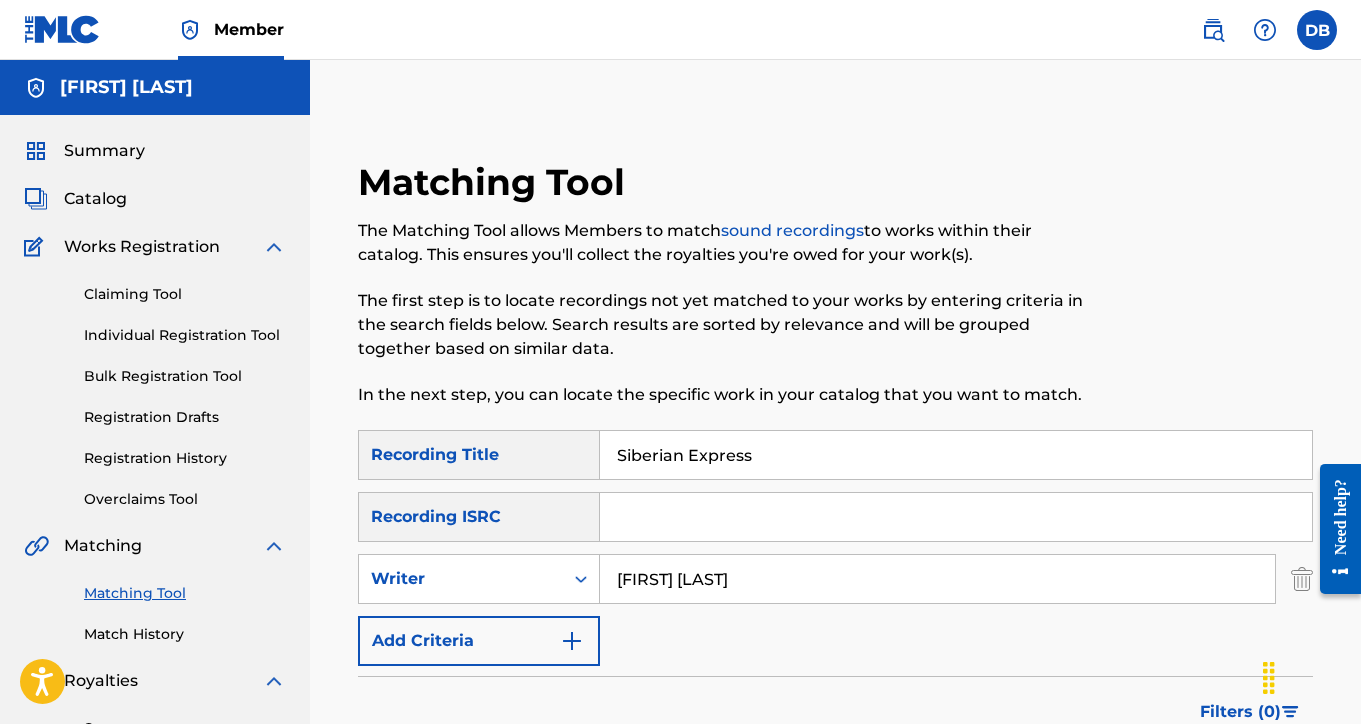 click at bounding box center [1317, 30] 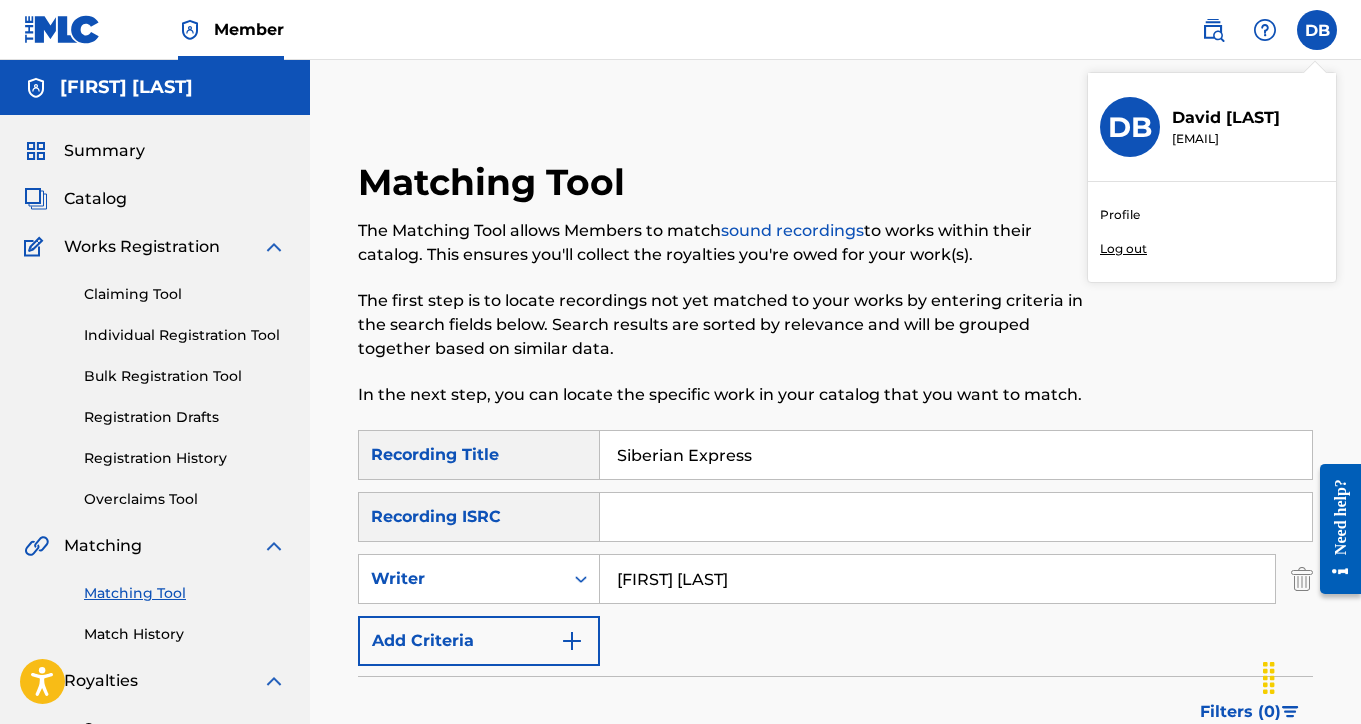 click on "Log out" at bounding box center (1123, 249) 